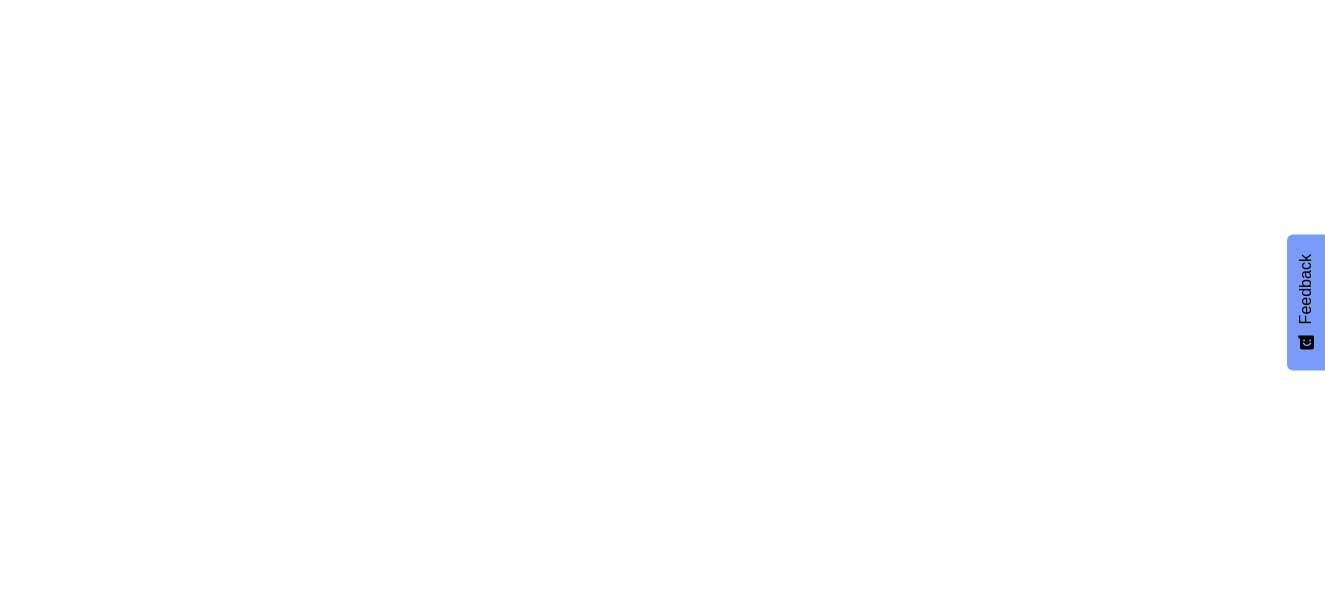 scroll, scrollTop: 0, scrollLeft: 0, axis: both 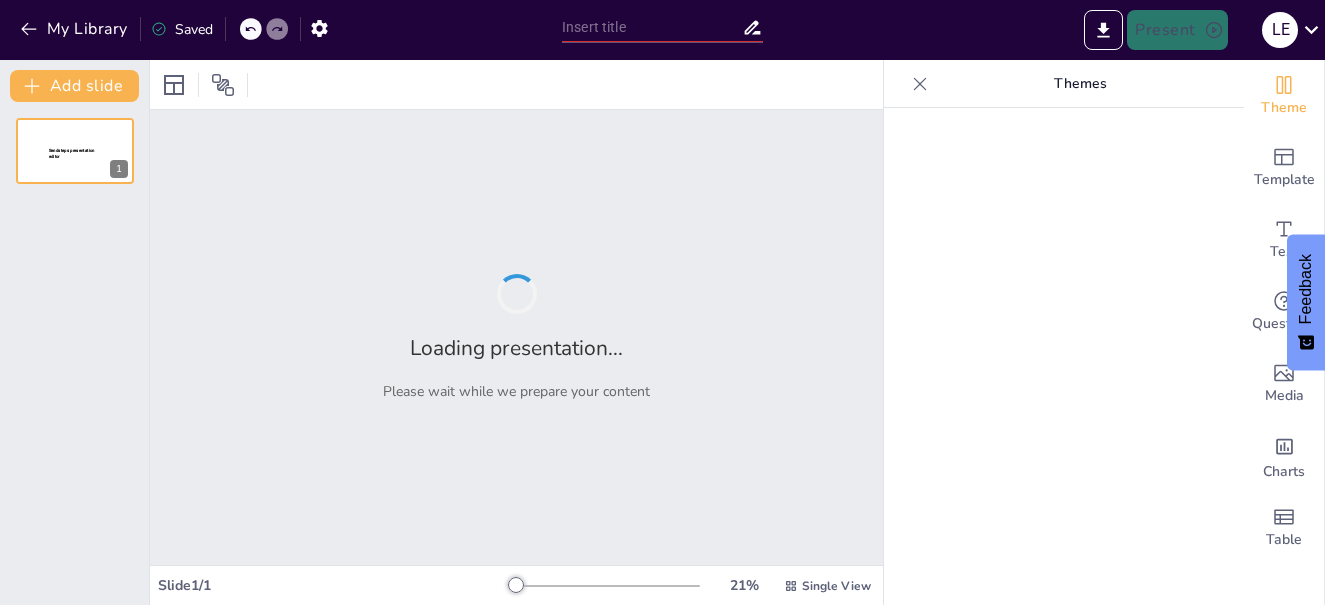 type on "Metodología de Análisis de Problemas: 25 Ejemplos Aplicados a la Vida Personal" 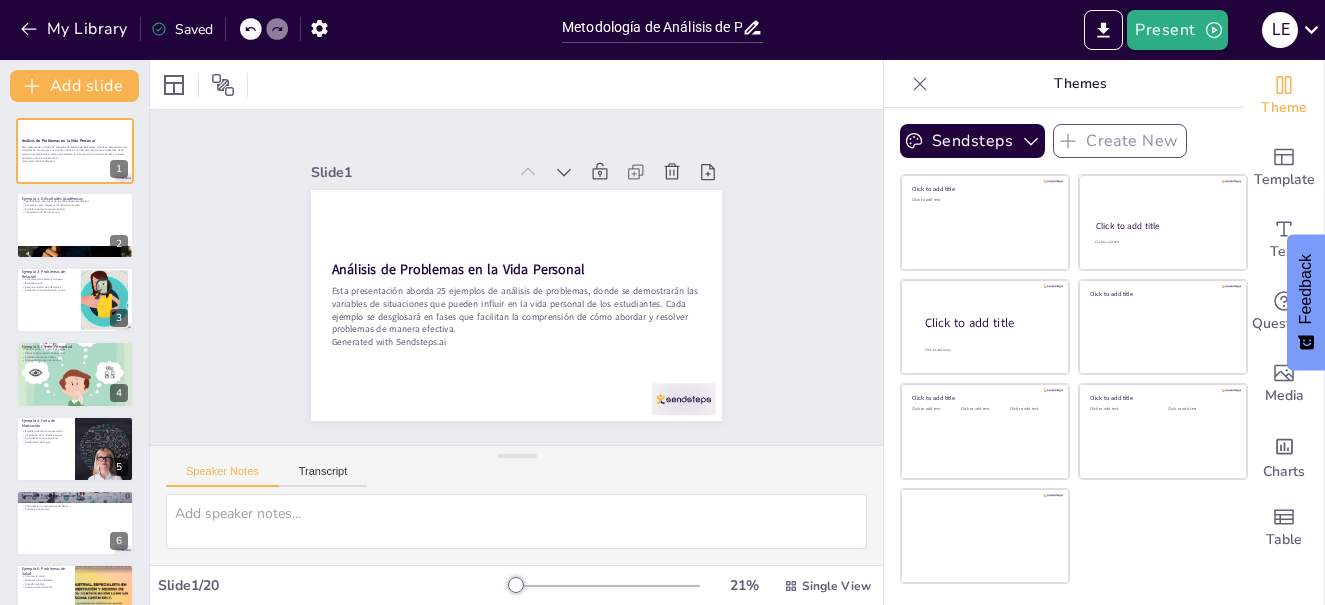 checkbox on "true" 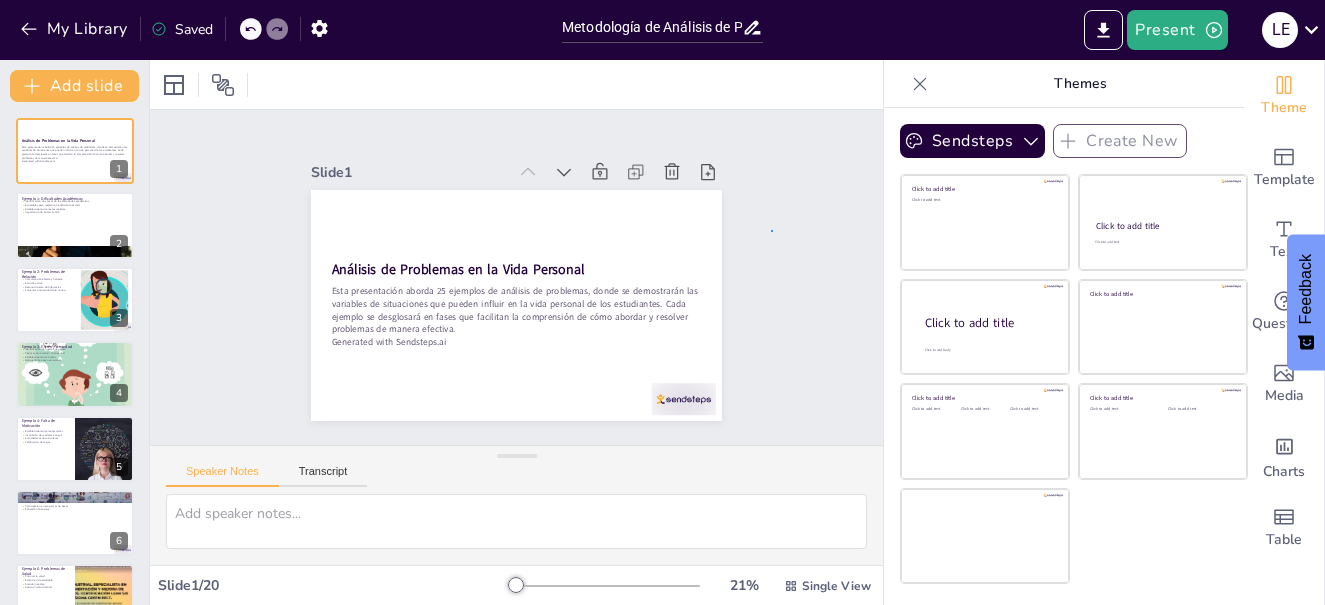 checkbox on "true" 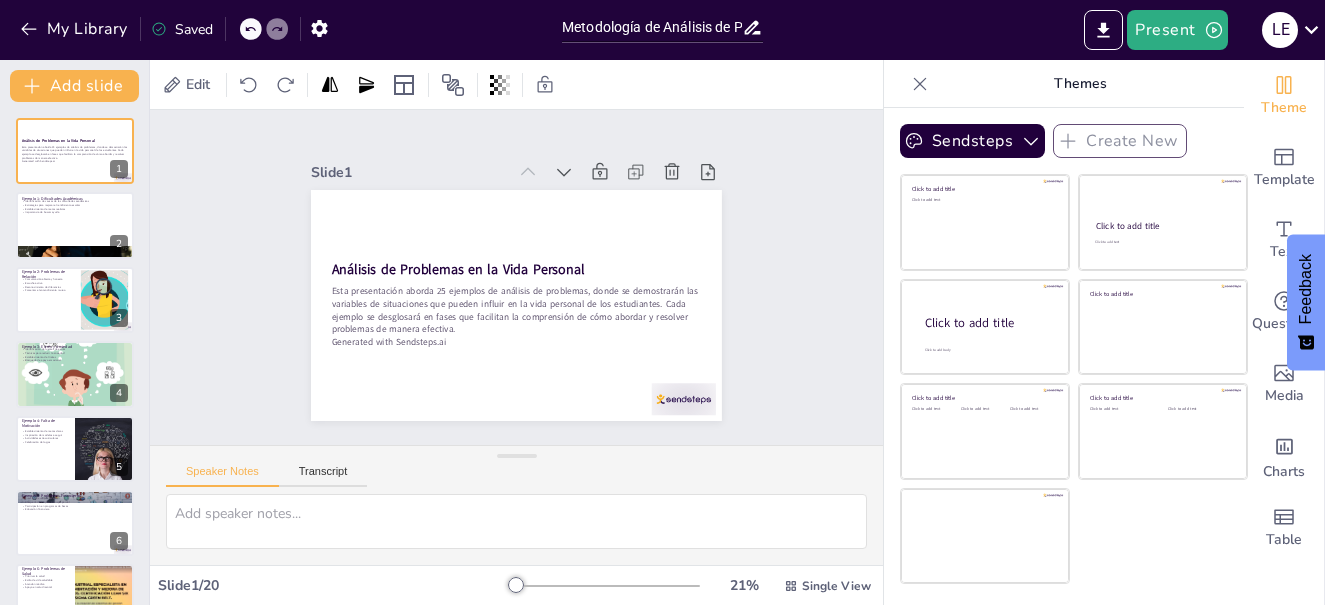 checkbox on "true" 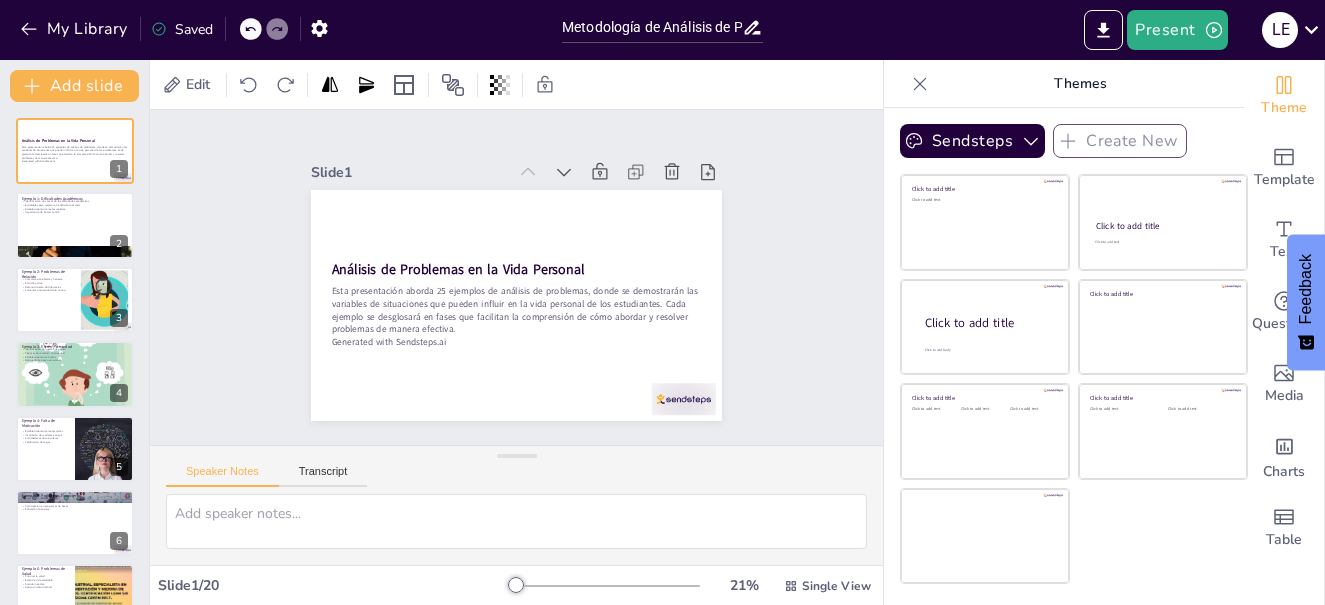 checkbox on "true" 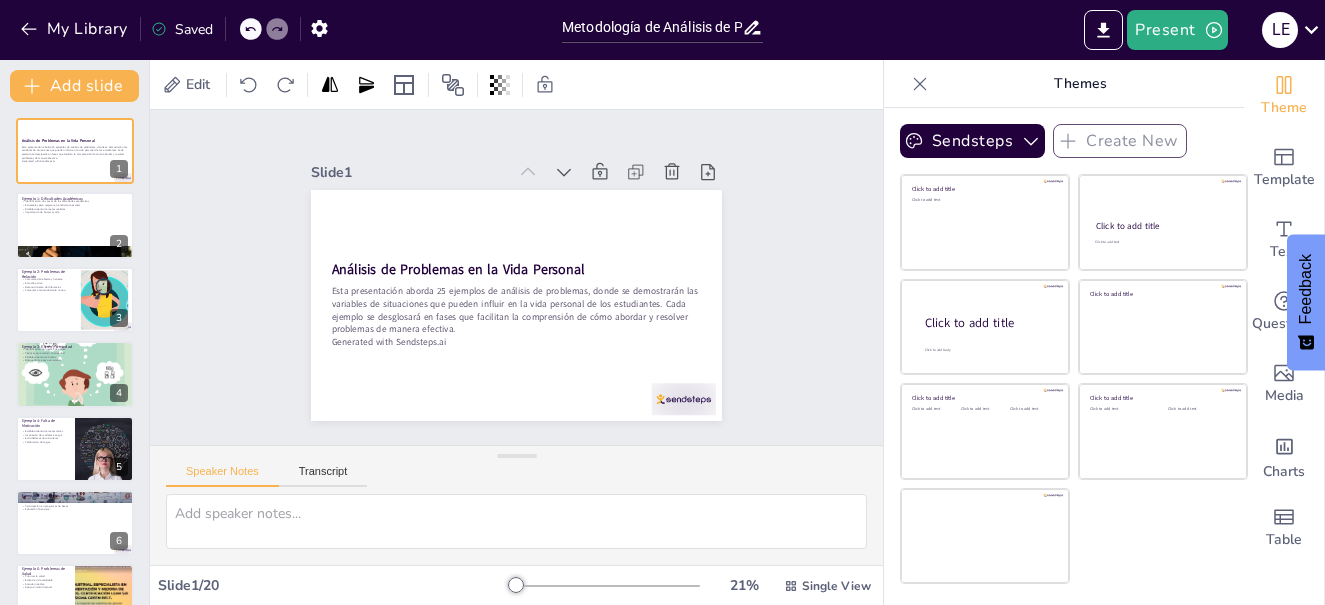 checkbox on "true" 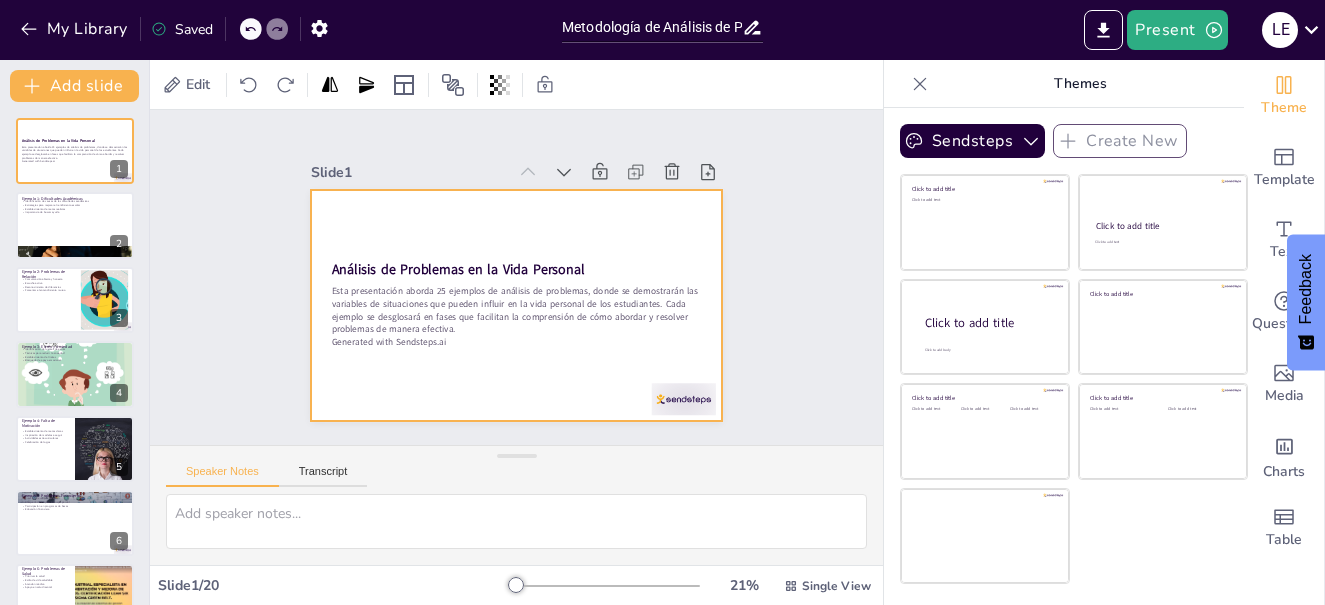 checkbox on "true" 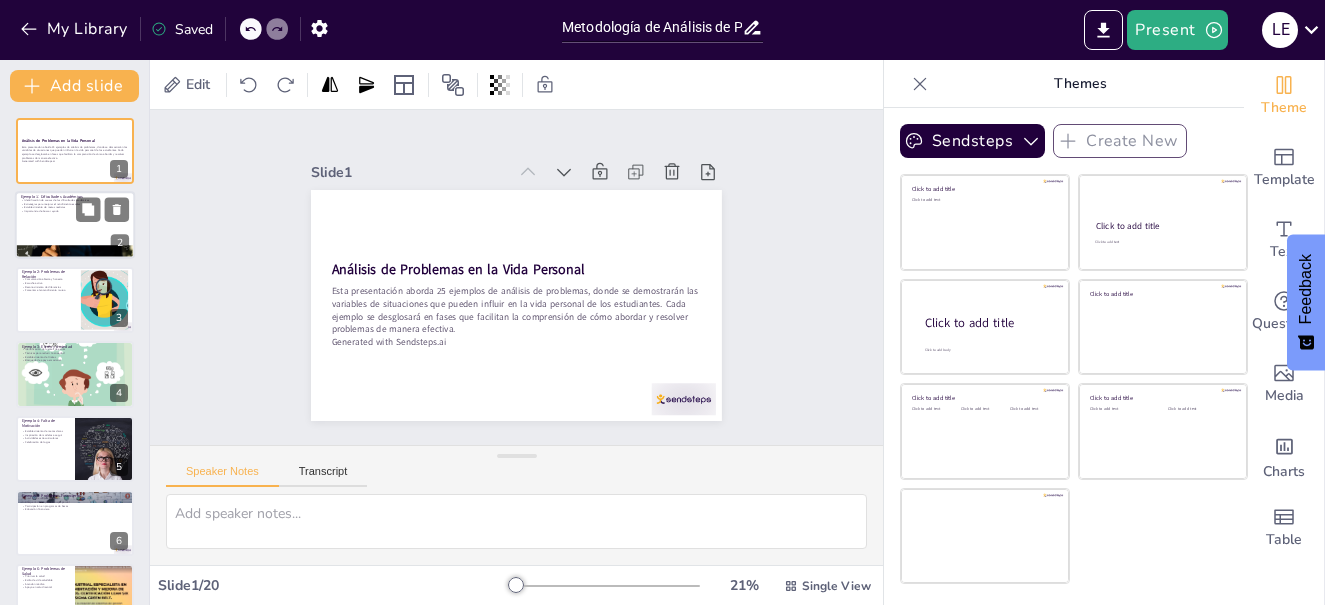 checkbox on "true" 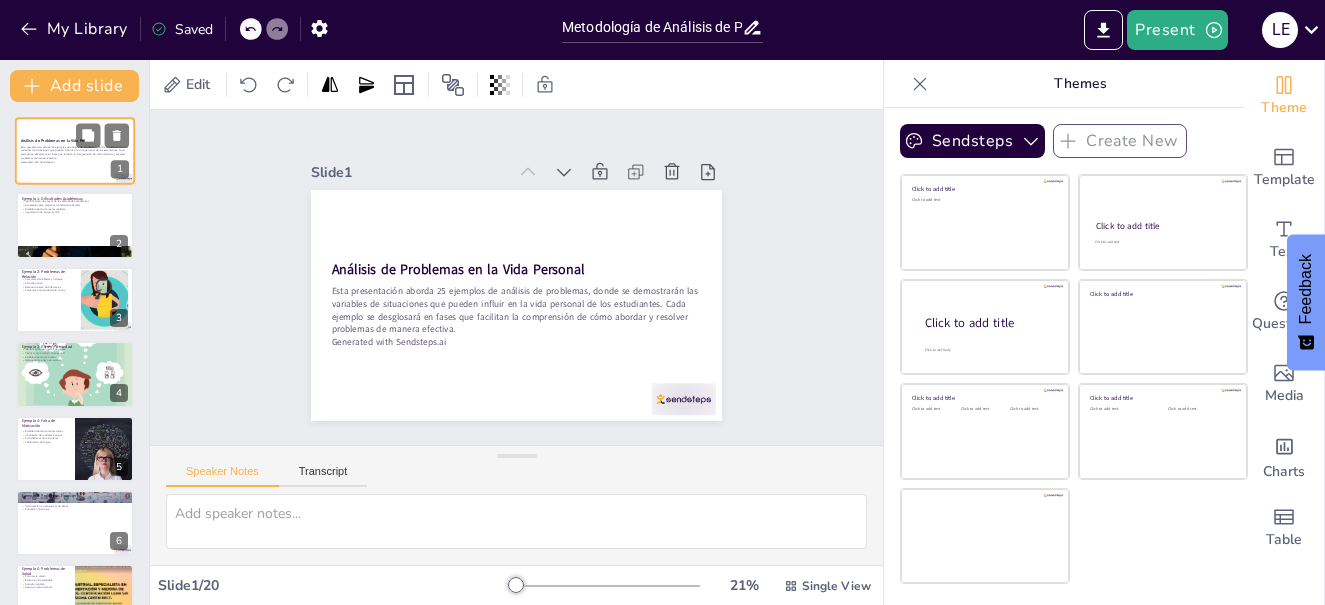 checkbox on "true" 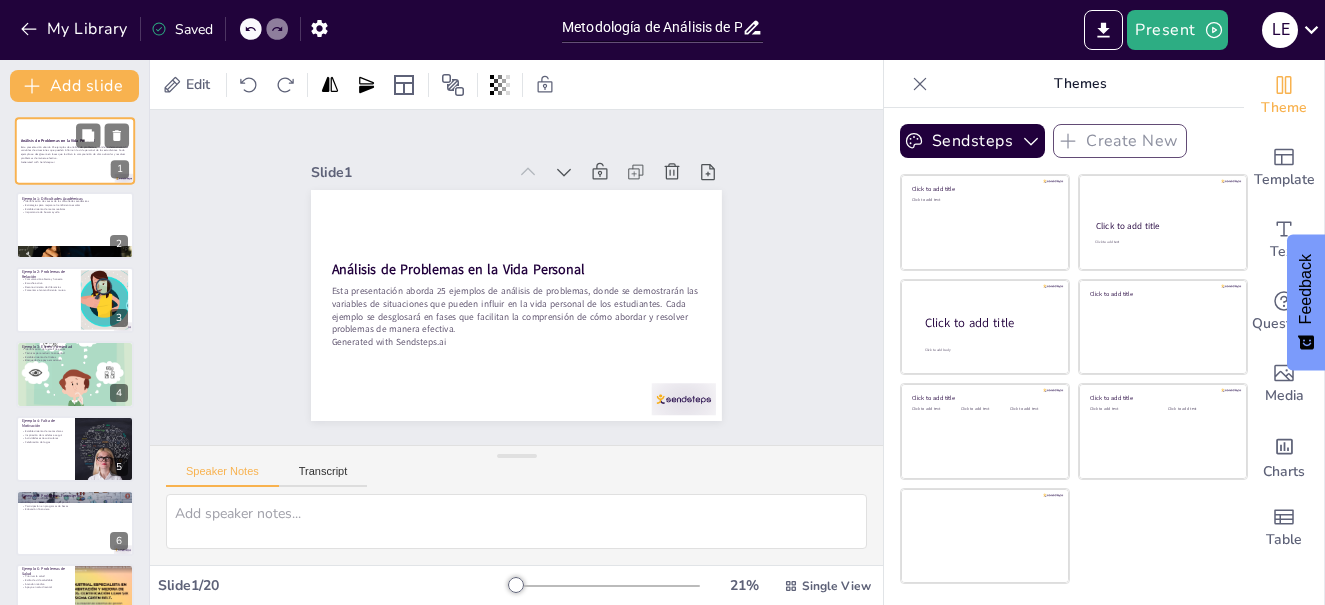 checkbox on "true" 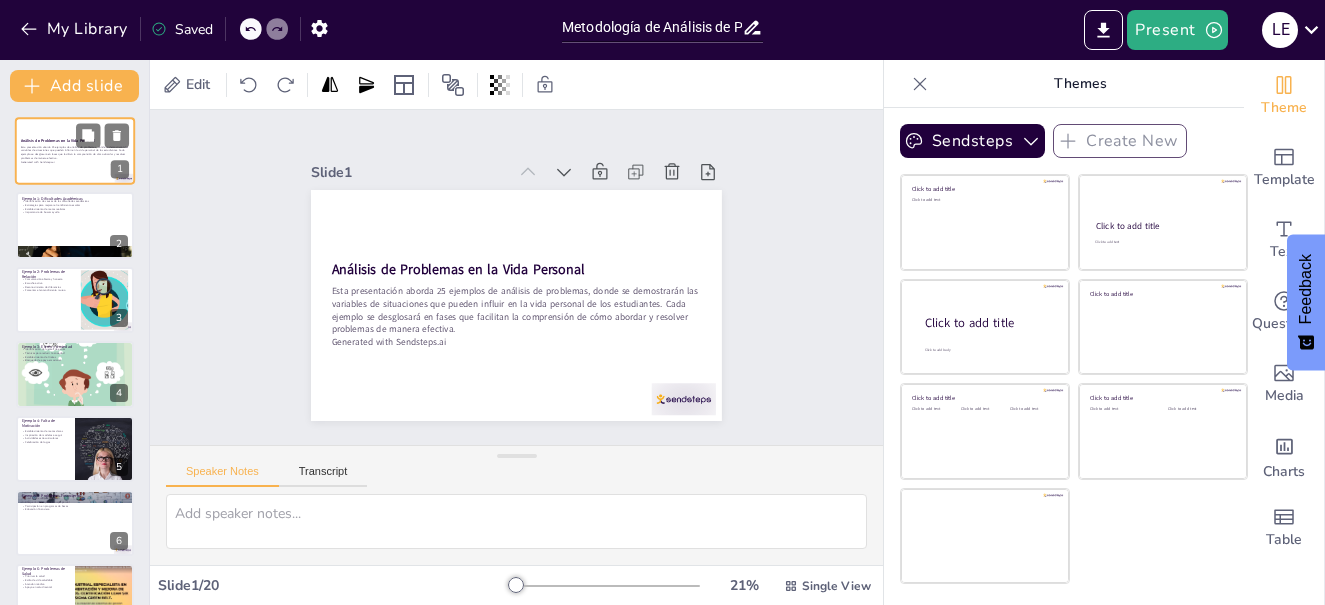 checkbox on "true" 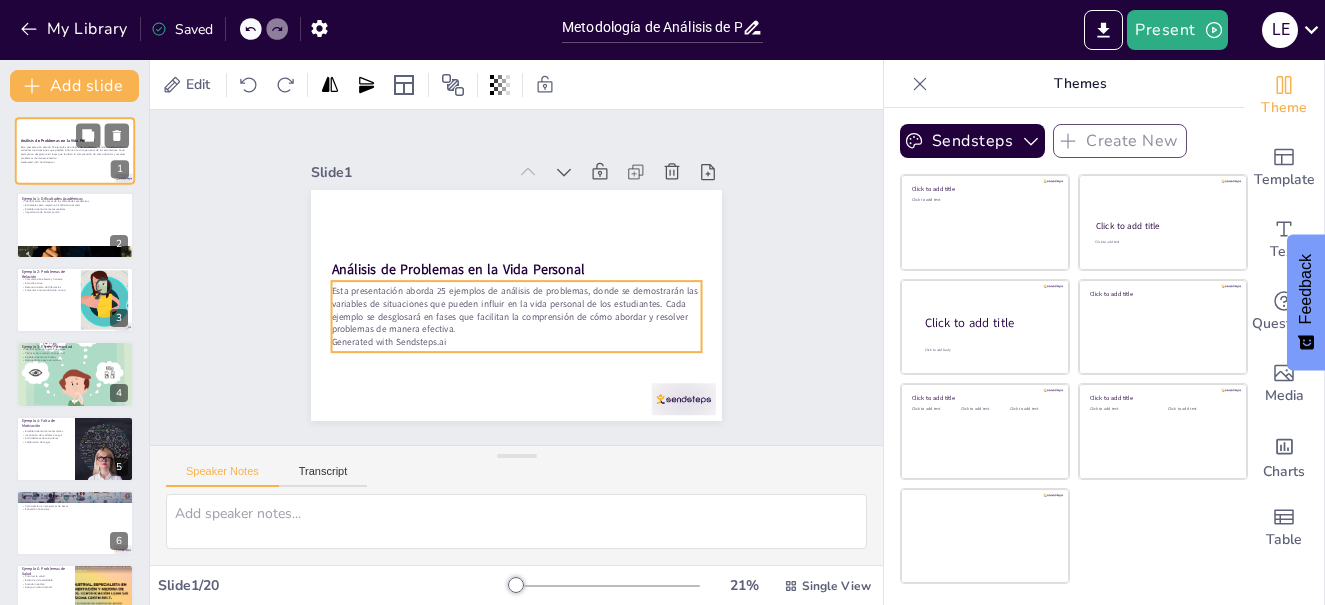 checkbox on "true" 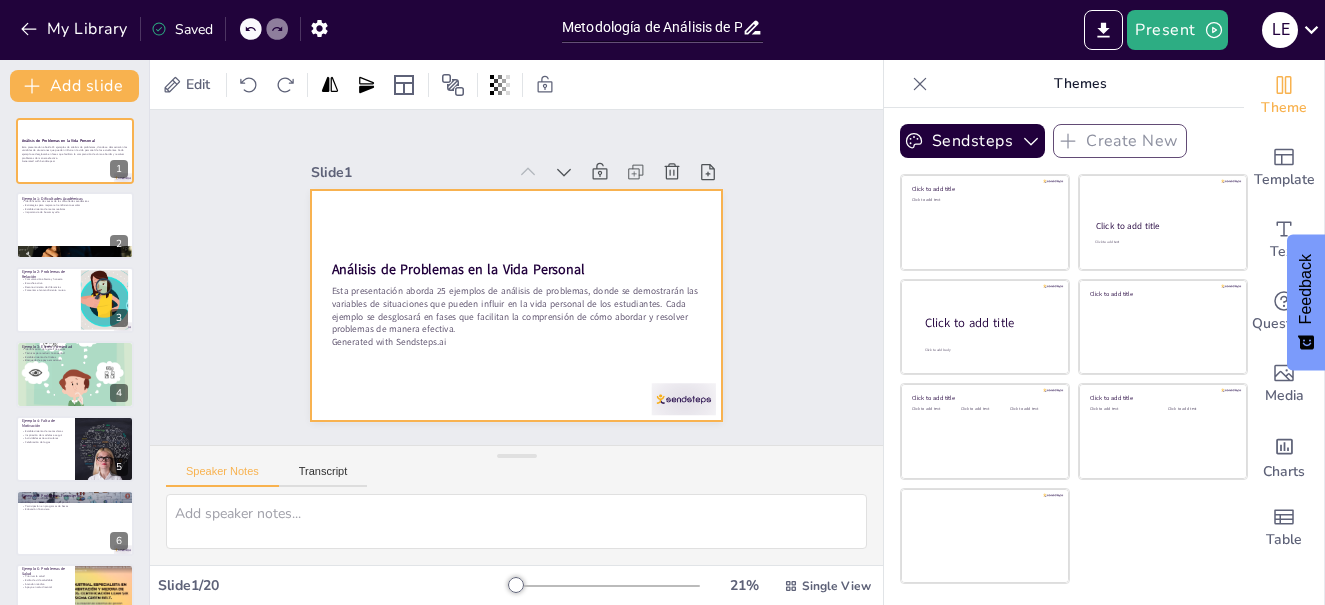 checkbox on "true" 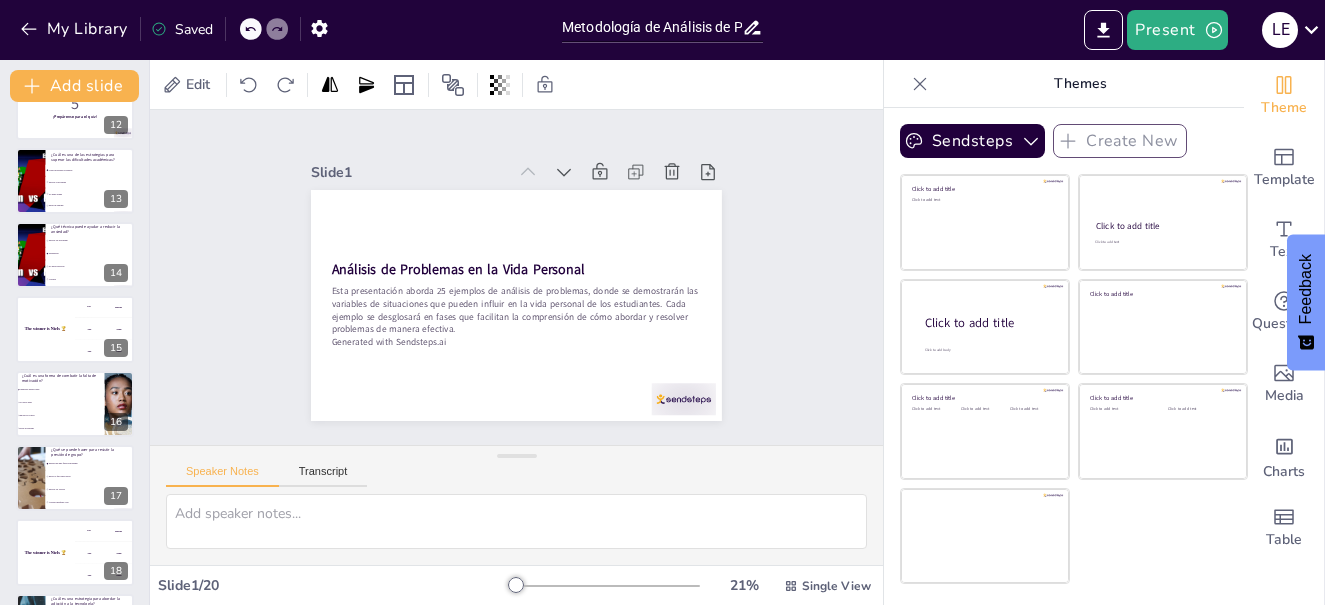scroll, scrollTop: 1009, scrollLeft: 0, axis: vertical 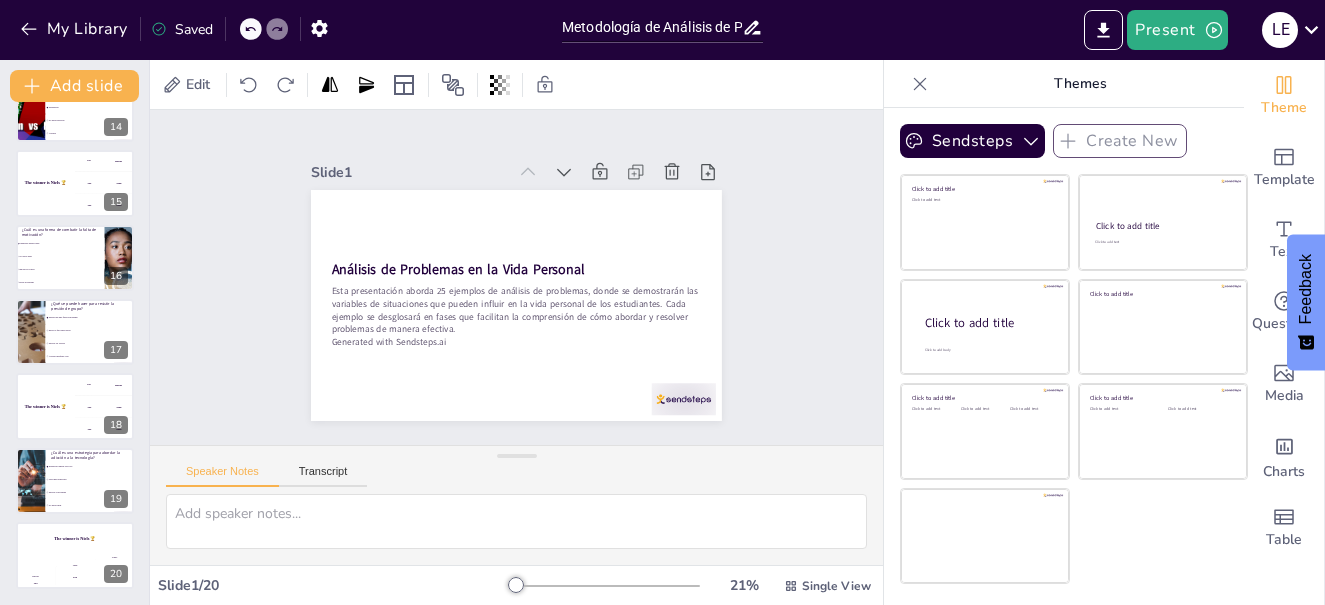 checkbox on "true" 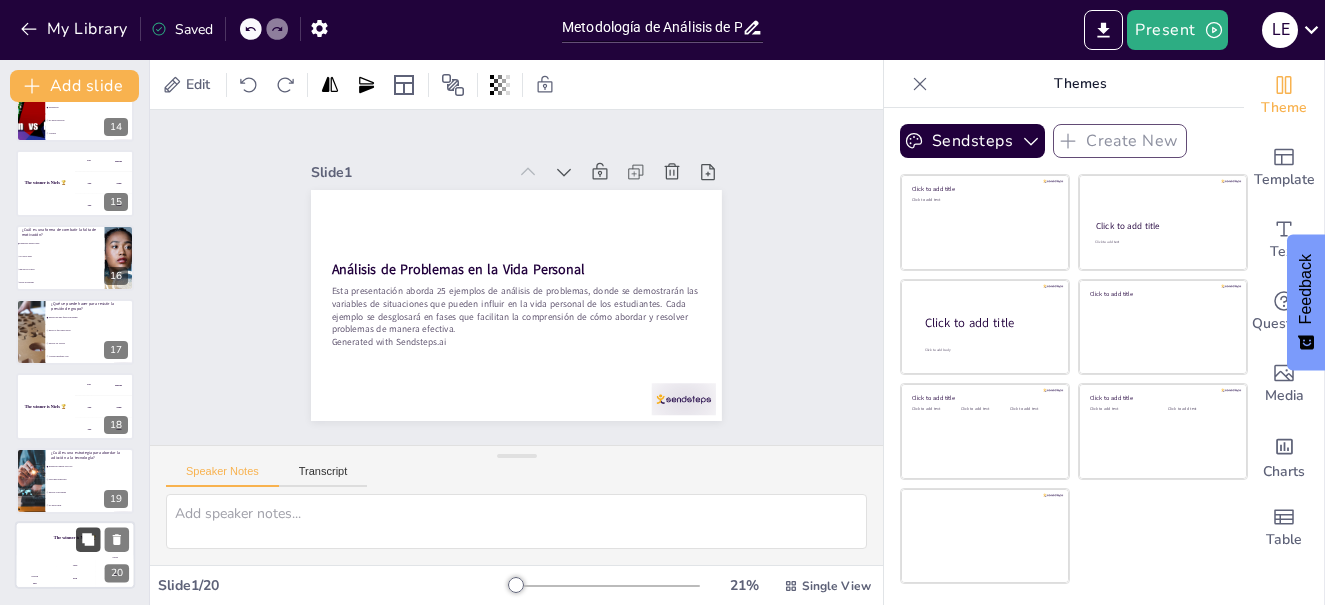 checkbox on "true" 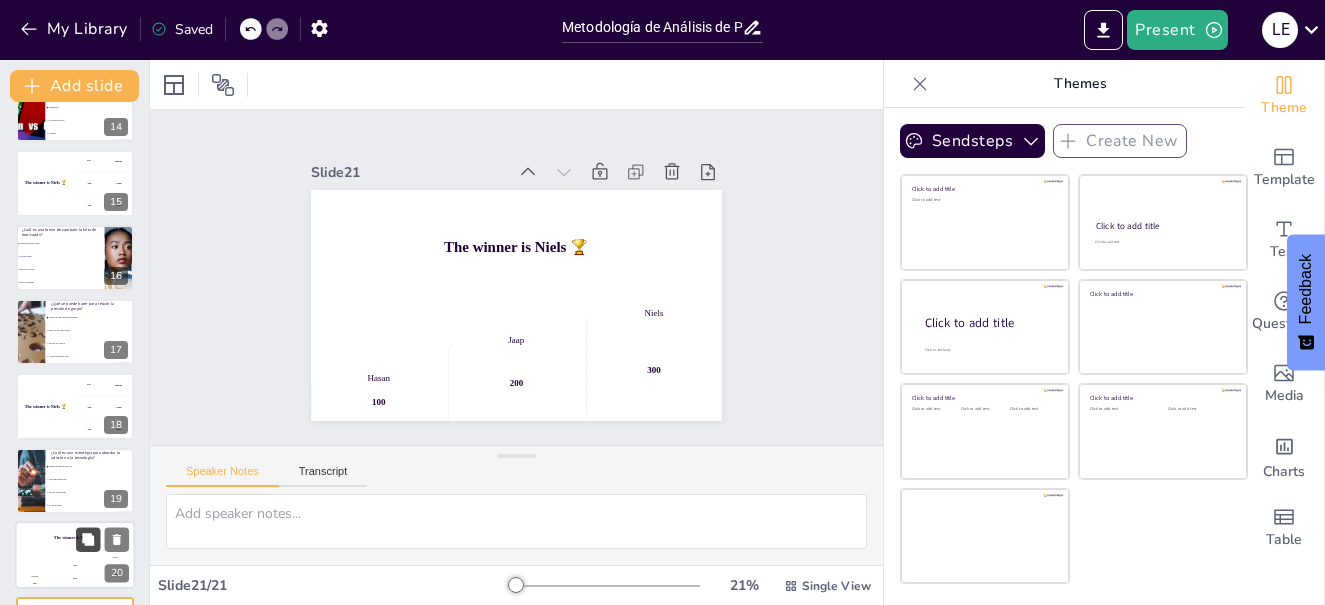 checkbox on "true" 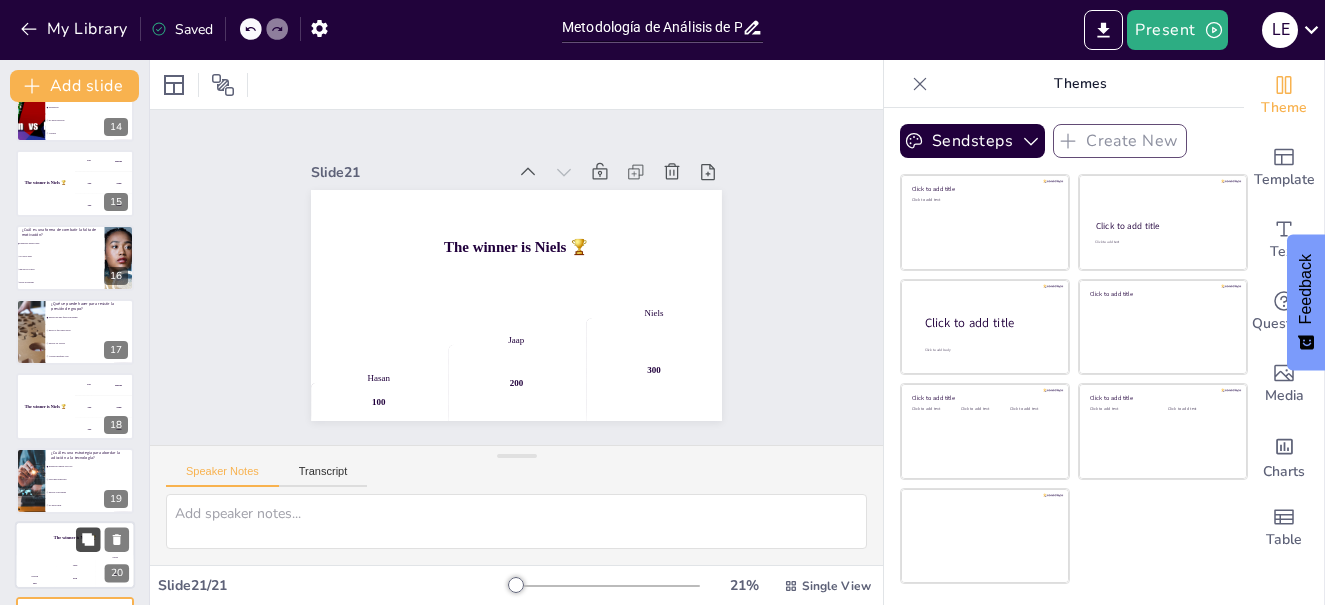 checkbox on "true" 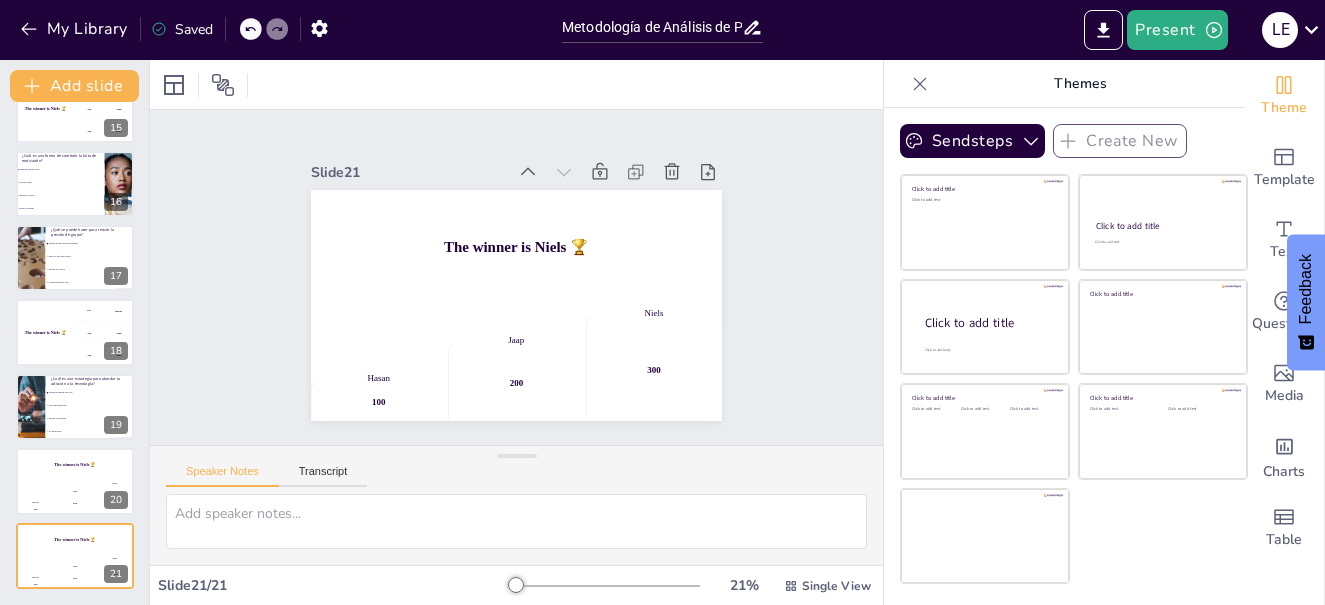 checkbox on "true" 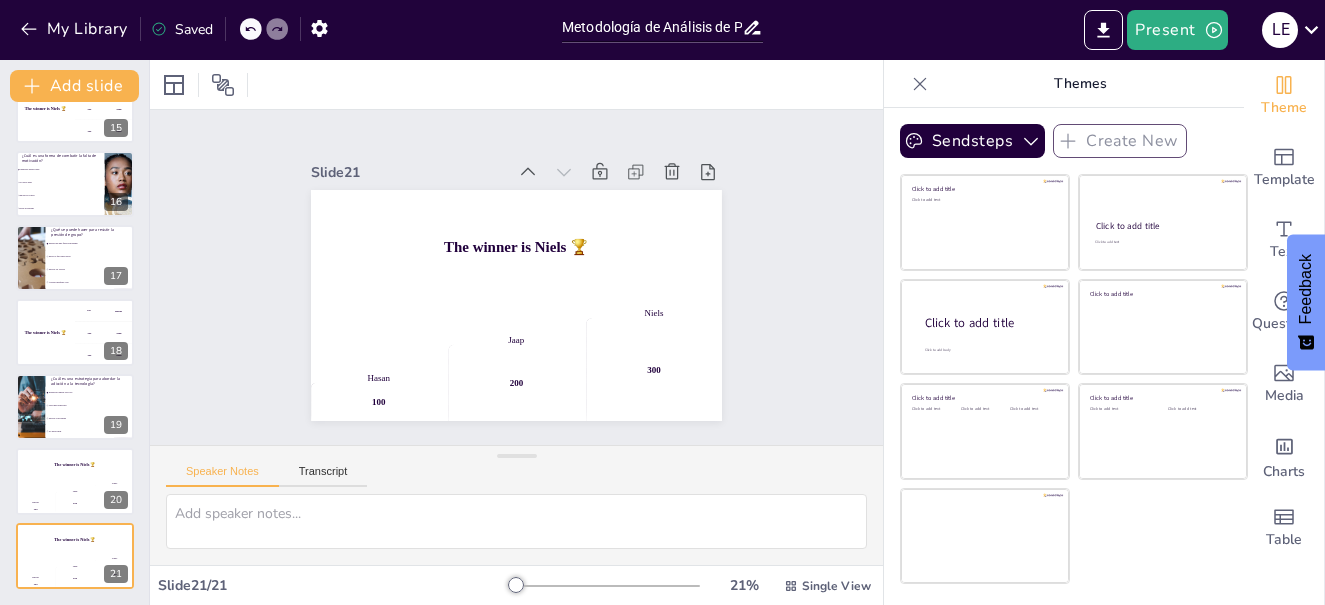 checkbox on "true" 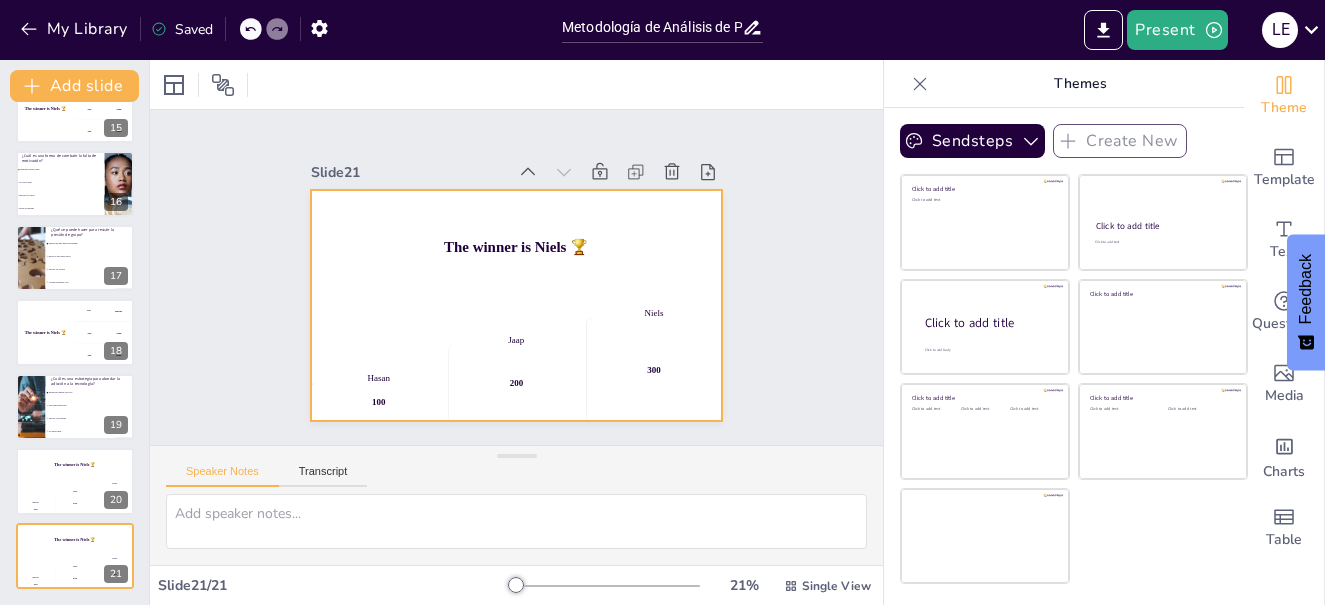 checkbox on "true" 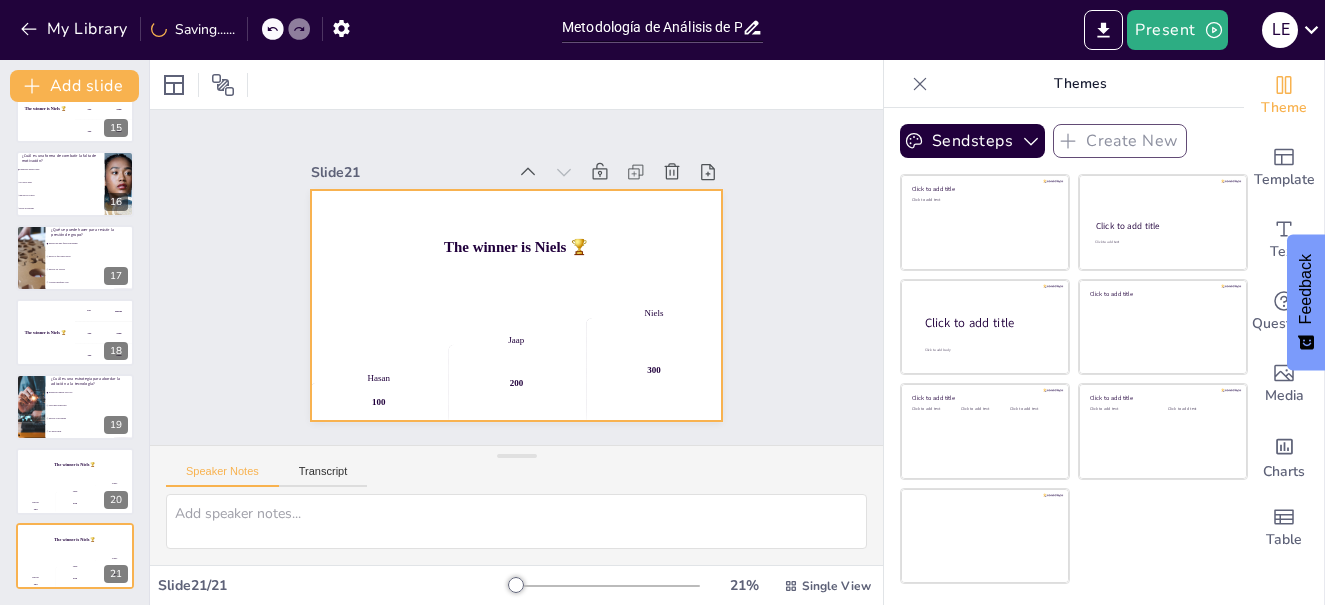 checkbox on "true" 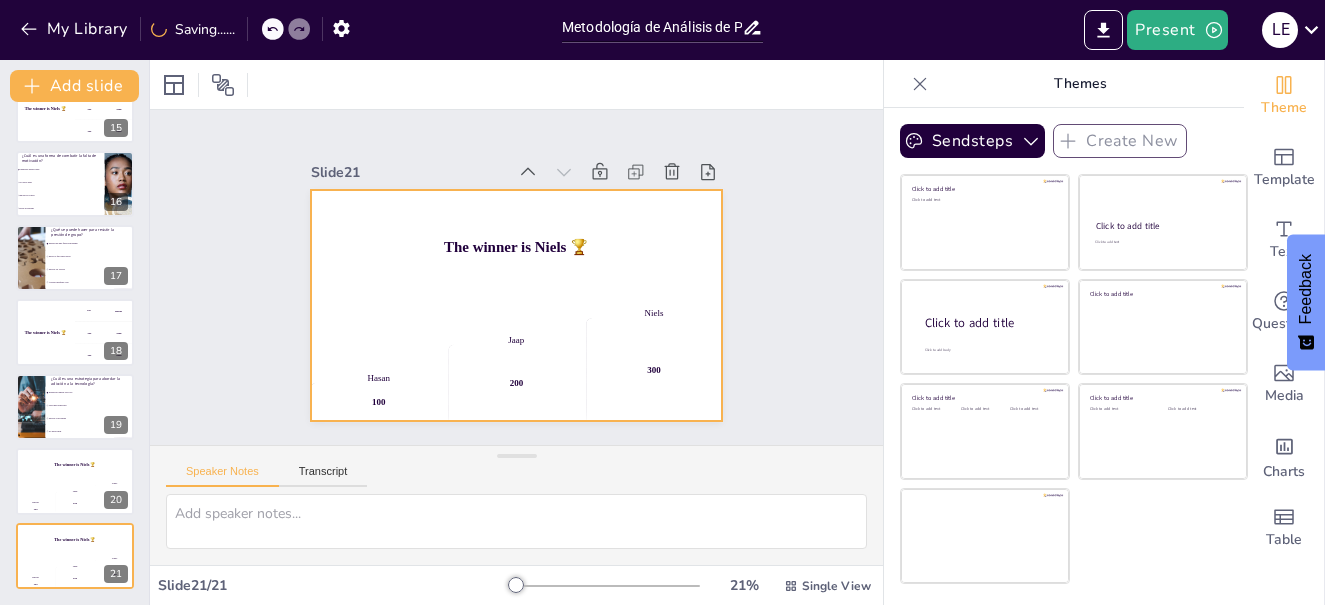 checkbox on "true" 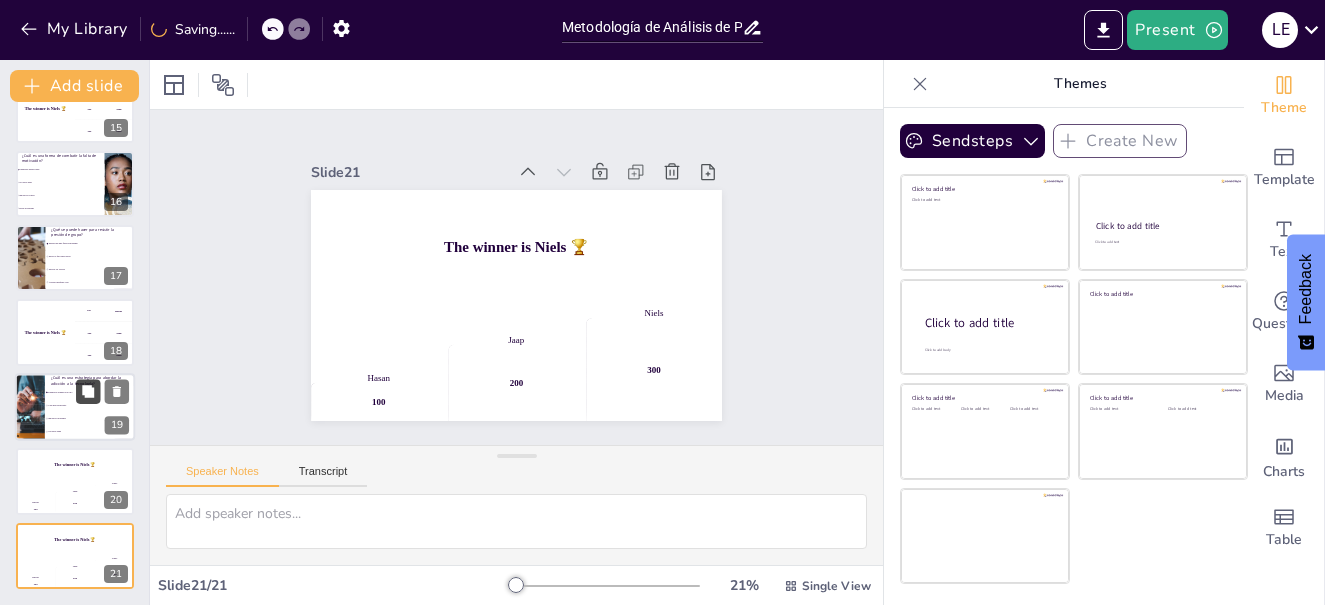 checkbox on "true" 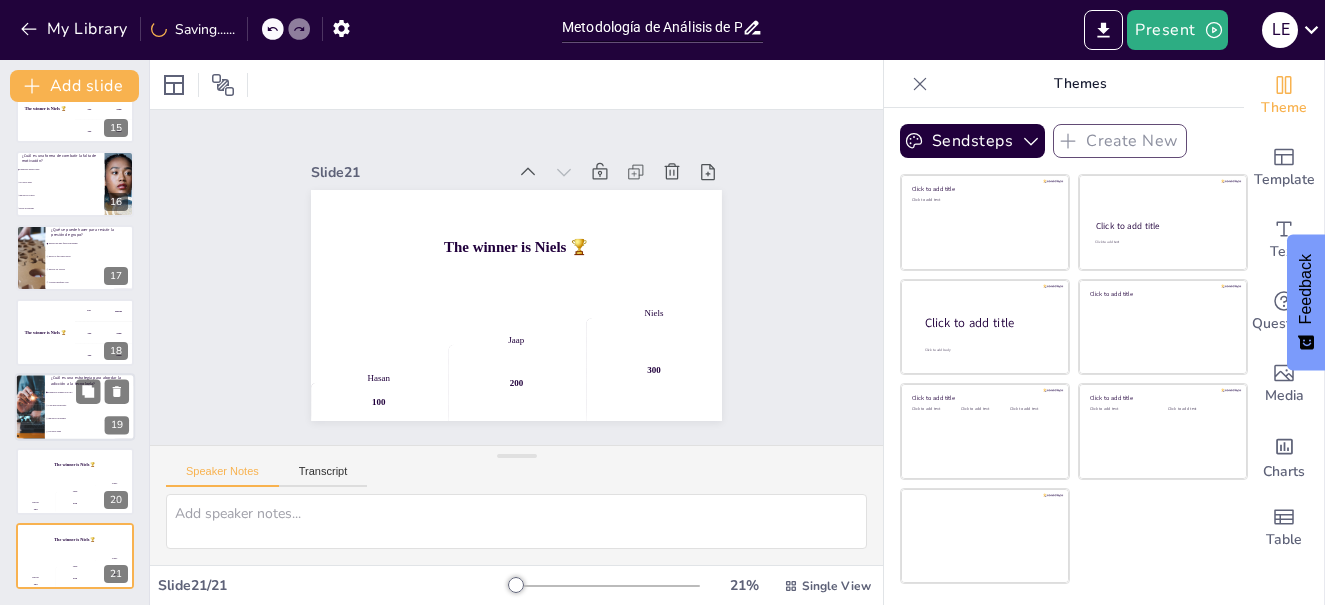 checkbox on "true" 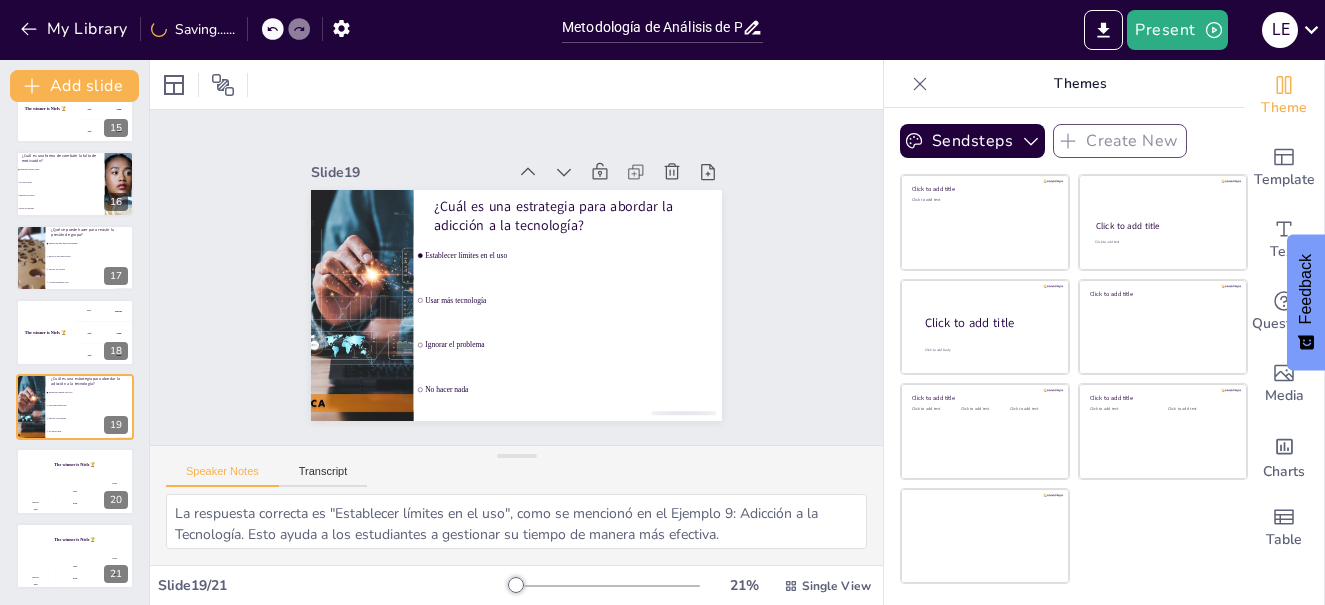 checkbox on "true" 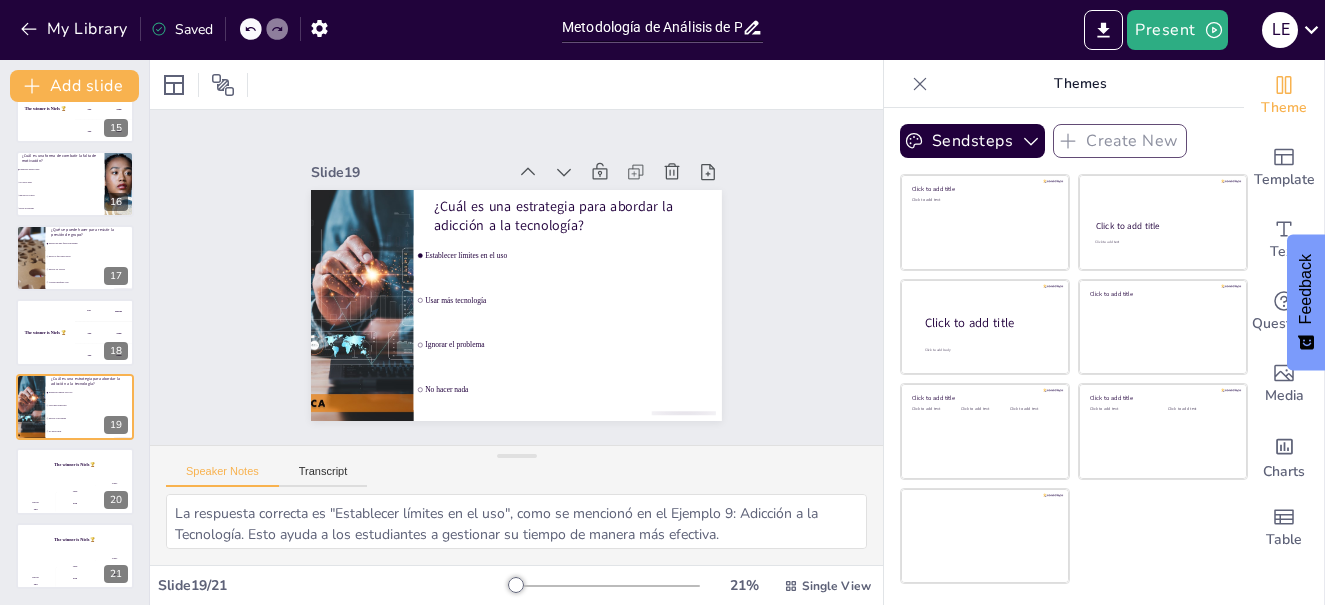 checkbox on "true" 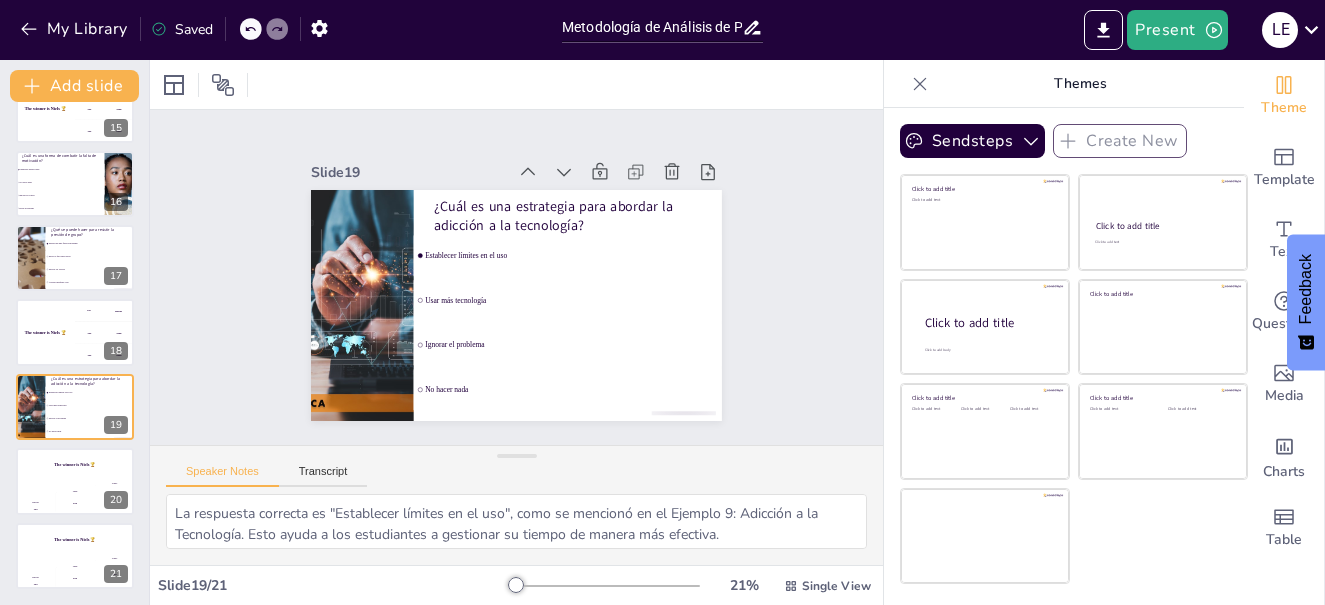 checkbox on "true" 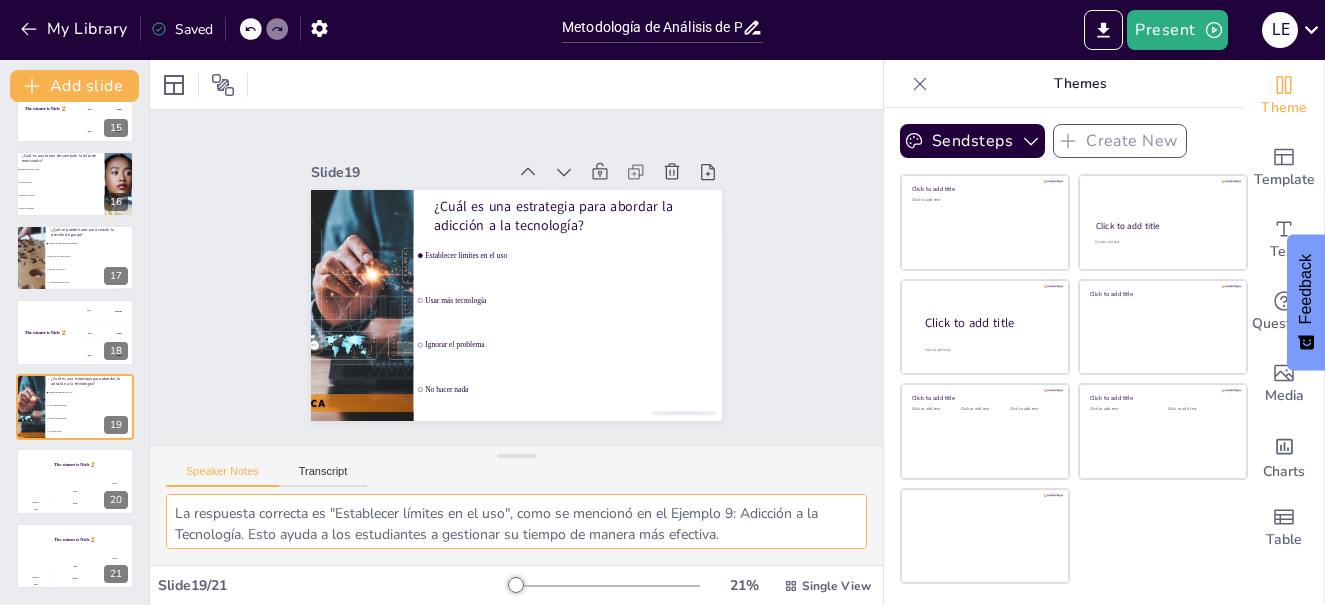 scroll, scrollTop: 5, scrollLeft: 0, axis: vertical 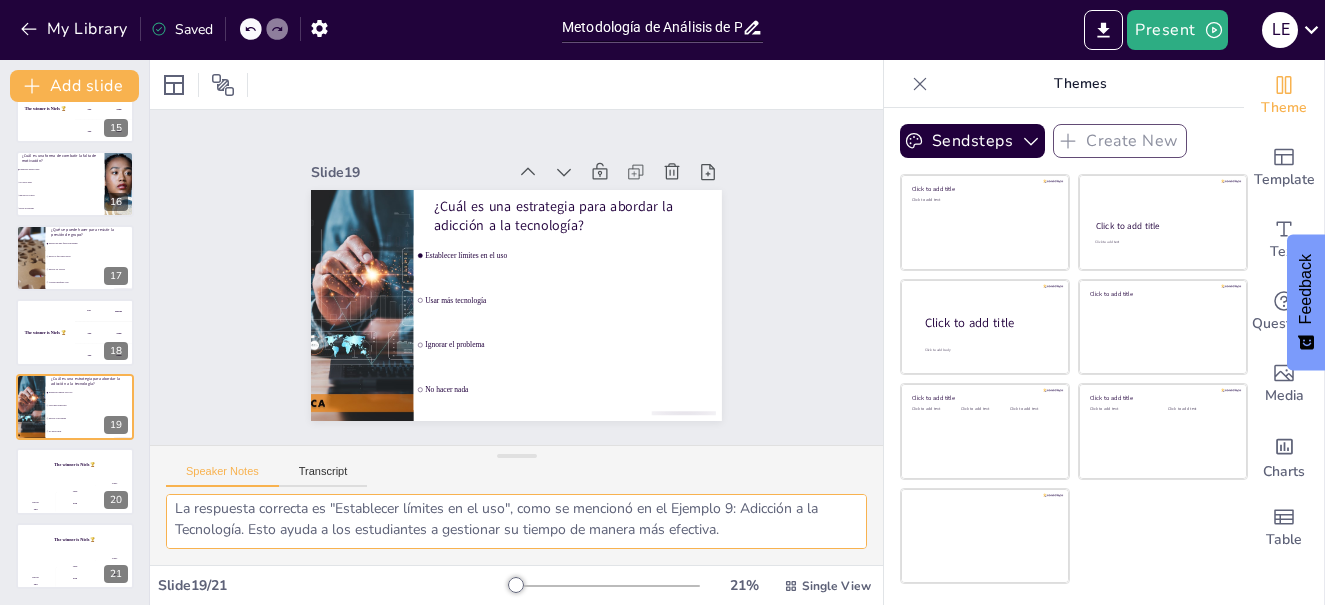 click on "La respuesta correcta es "Establecer límites en el uso", como se mencionó en el Ejemplo 9: Adicción a la Tecnología. Esto ayuda a los estudiantes a gestionar su tiempo de manera más efectiva." at bounding box center (516, 521) 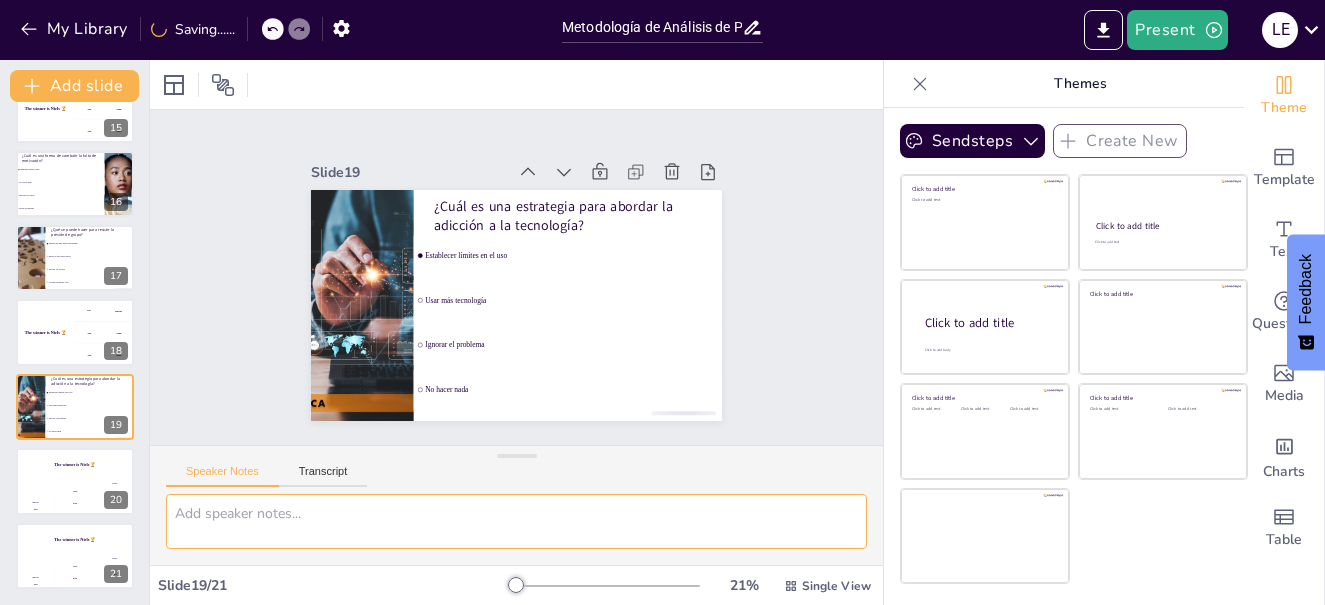scroll, scrollTop: 0, scrollLeft: 0, axis: both 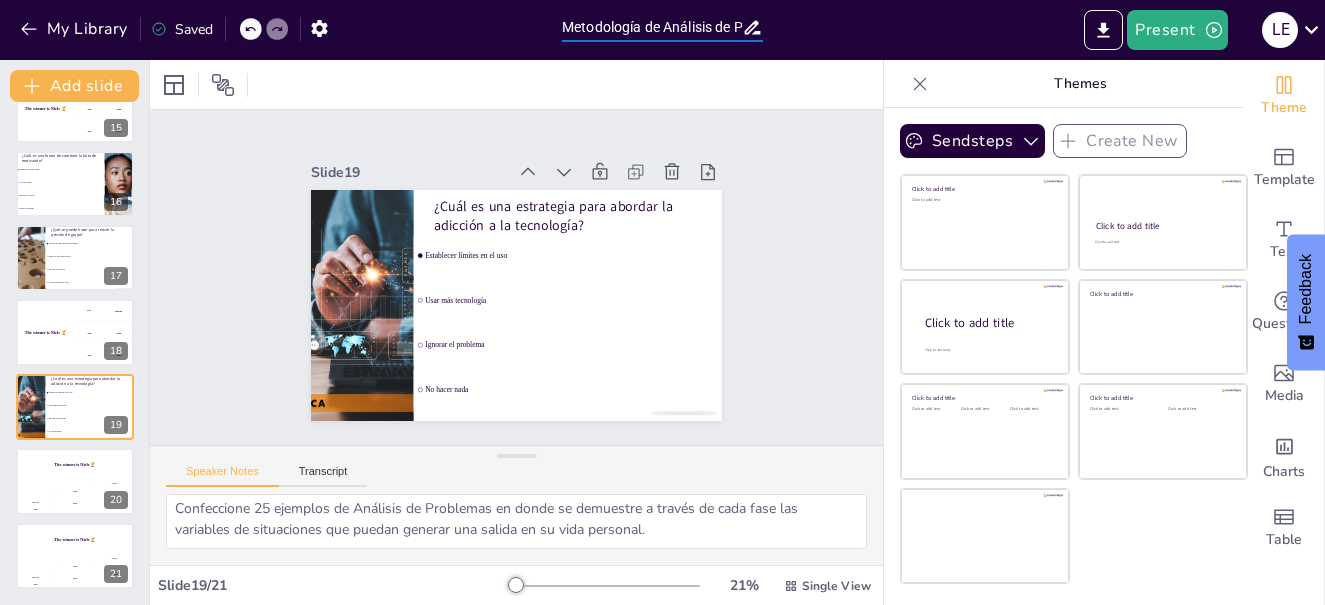 click on "Metodología de Análisis de Problemas: 25 Ejemplos Aplicados a la Vida Personal" at bounding box center (652, 27) 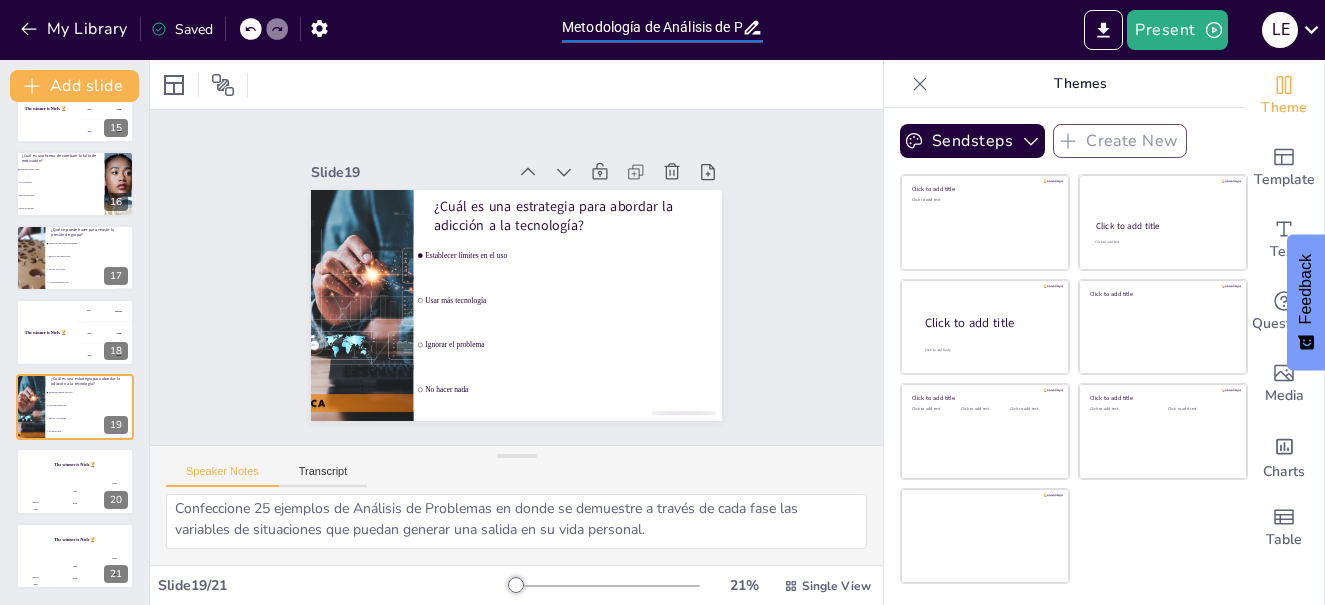click 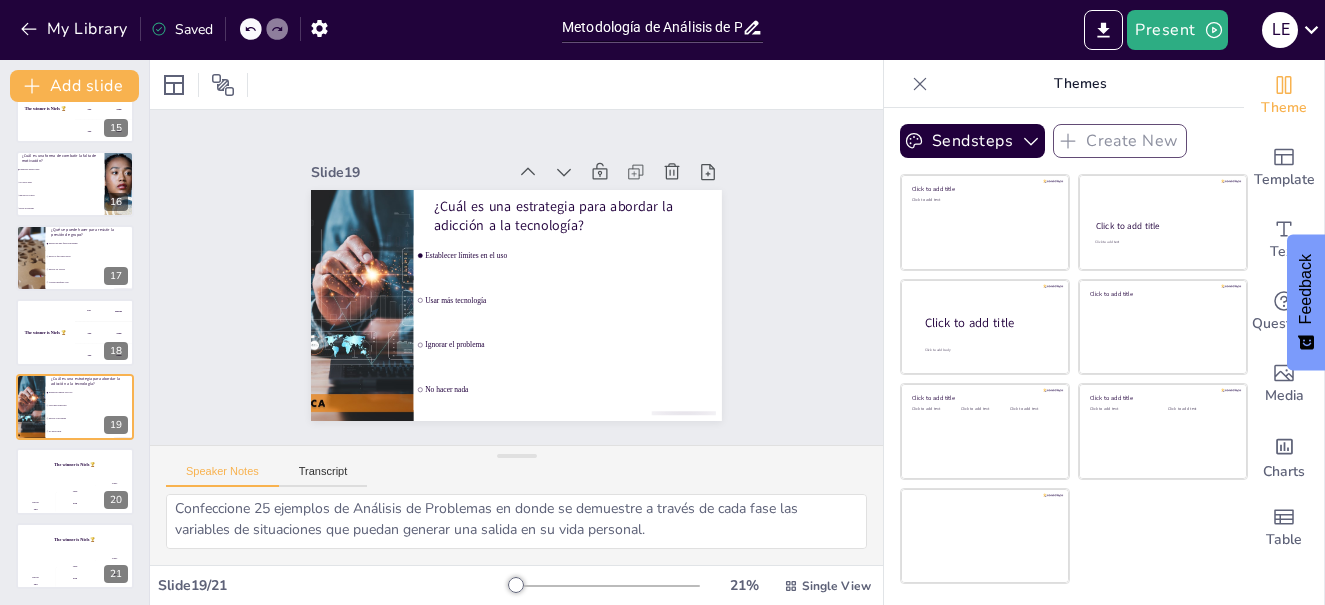 click 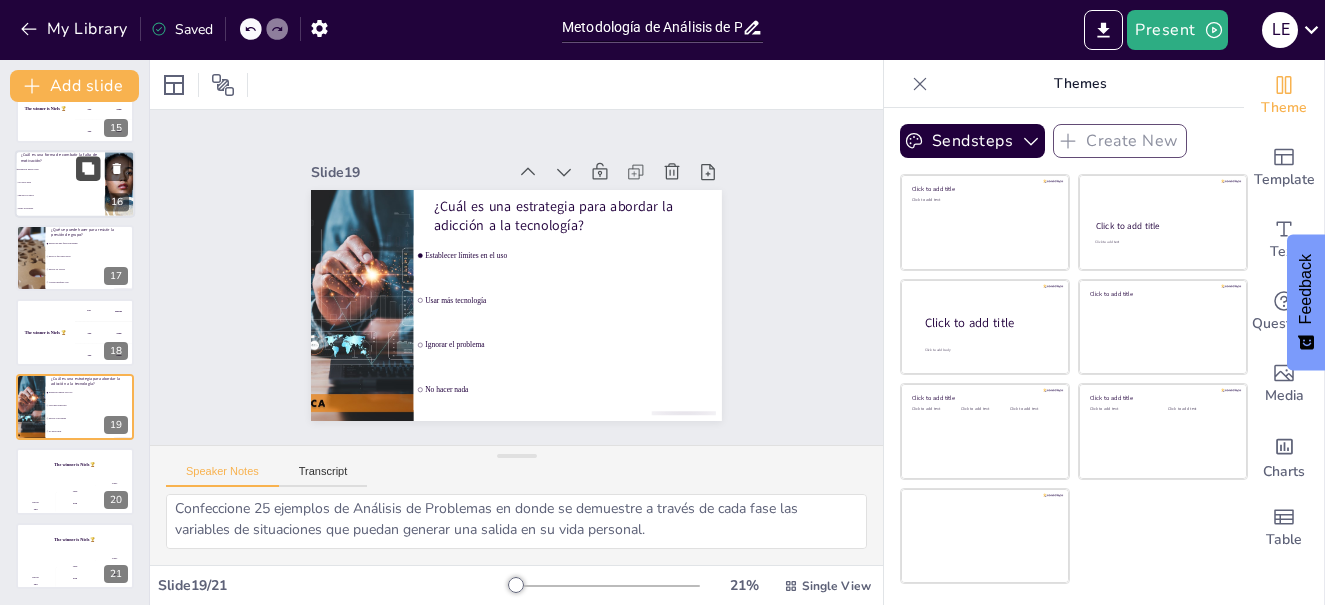 click 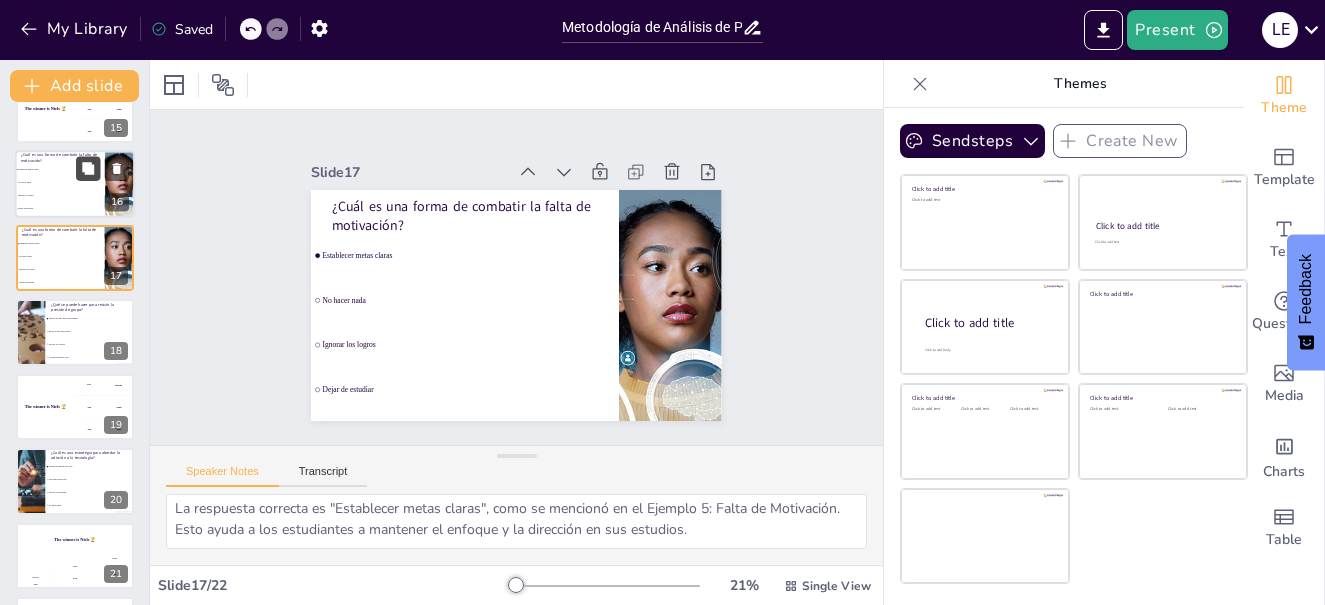 scroll, scrollTop: 5, scrollLeft: 0, axis: vertical 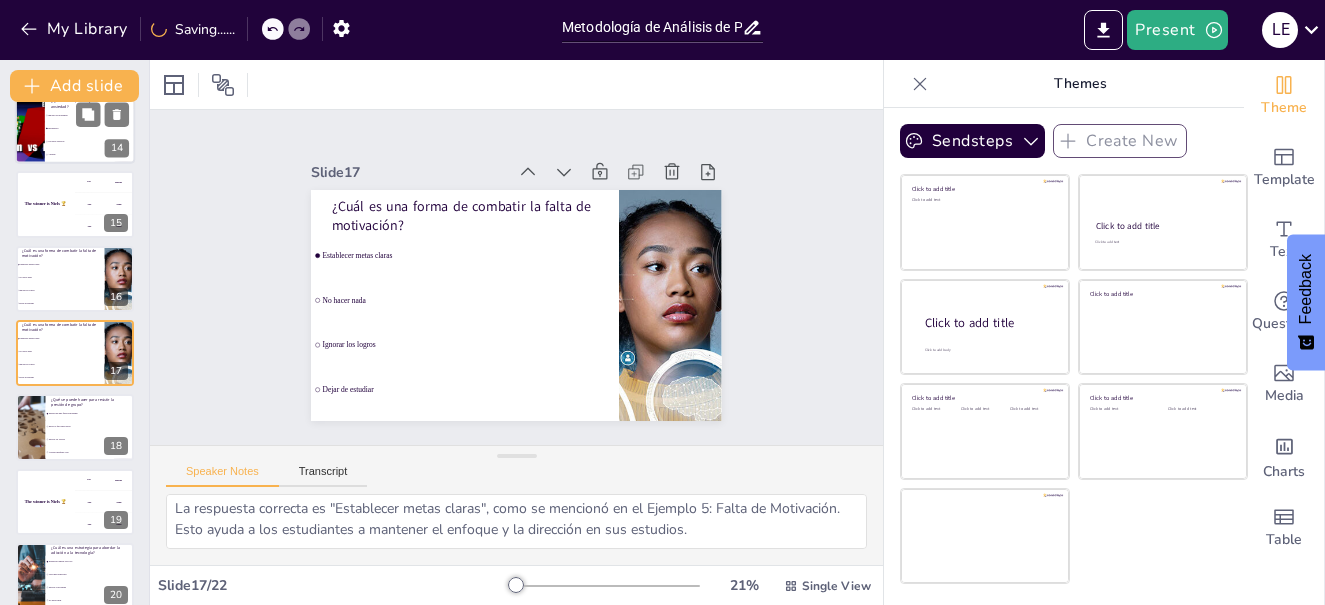 click on "Aislarse" at bounding box center (90, 154) 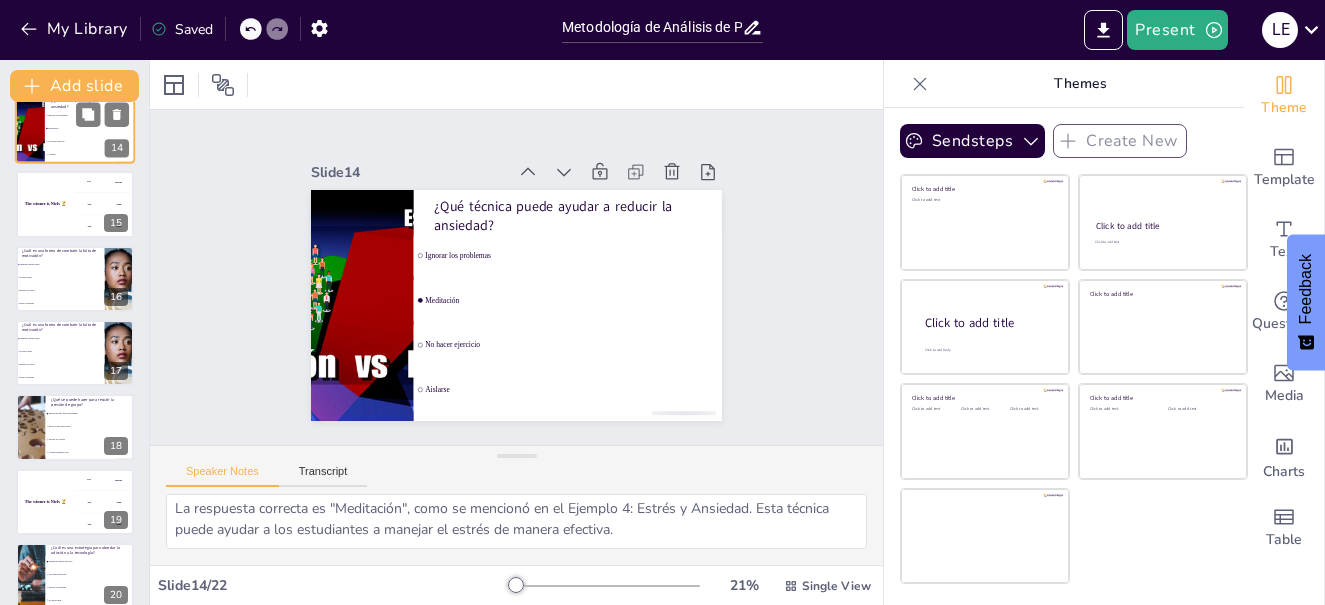 scroll, scrollTop: 765, scrollLeft: 0, axis: vertical 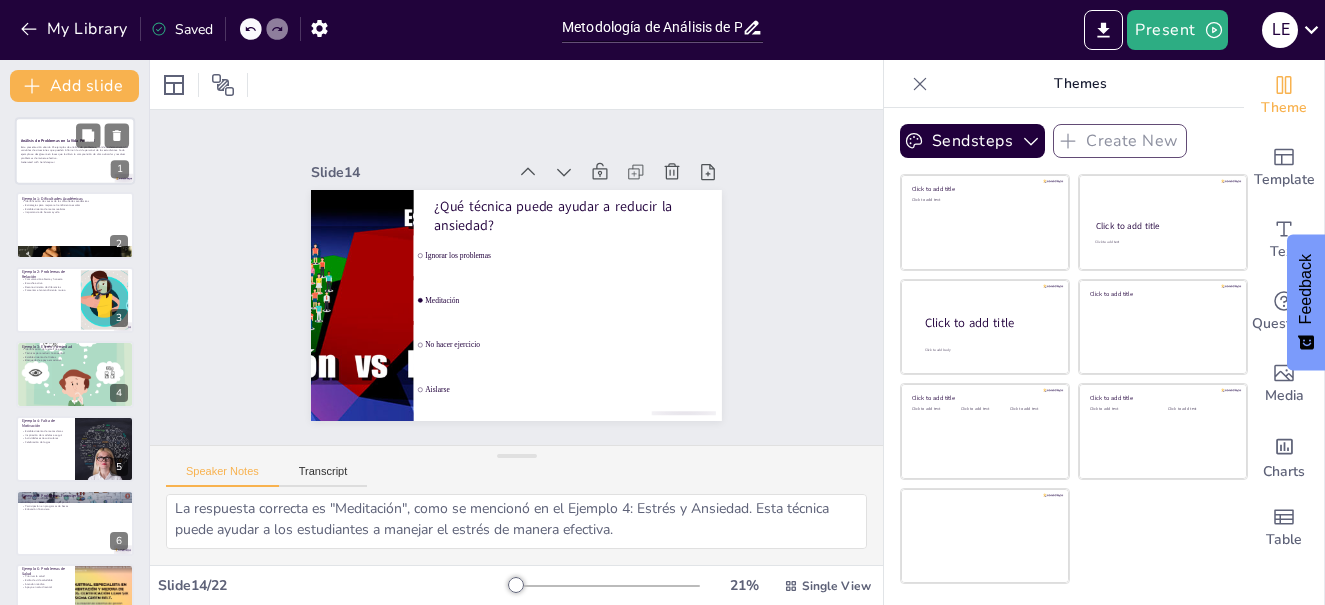 click at bounding box center (75, 151) 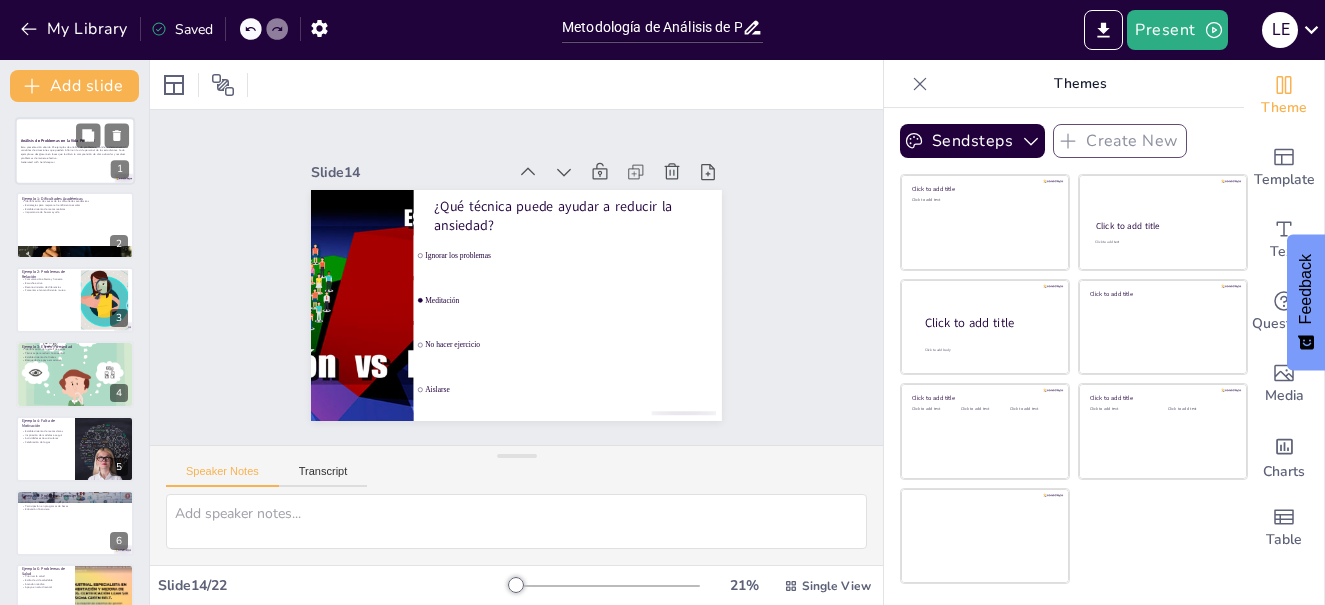 scroll, scrollTop: 0, scrollLeft: 0, axis: both 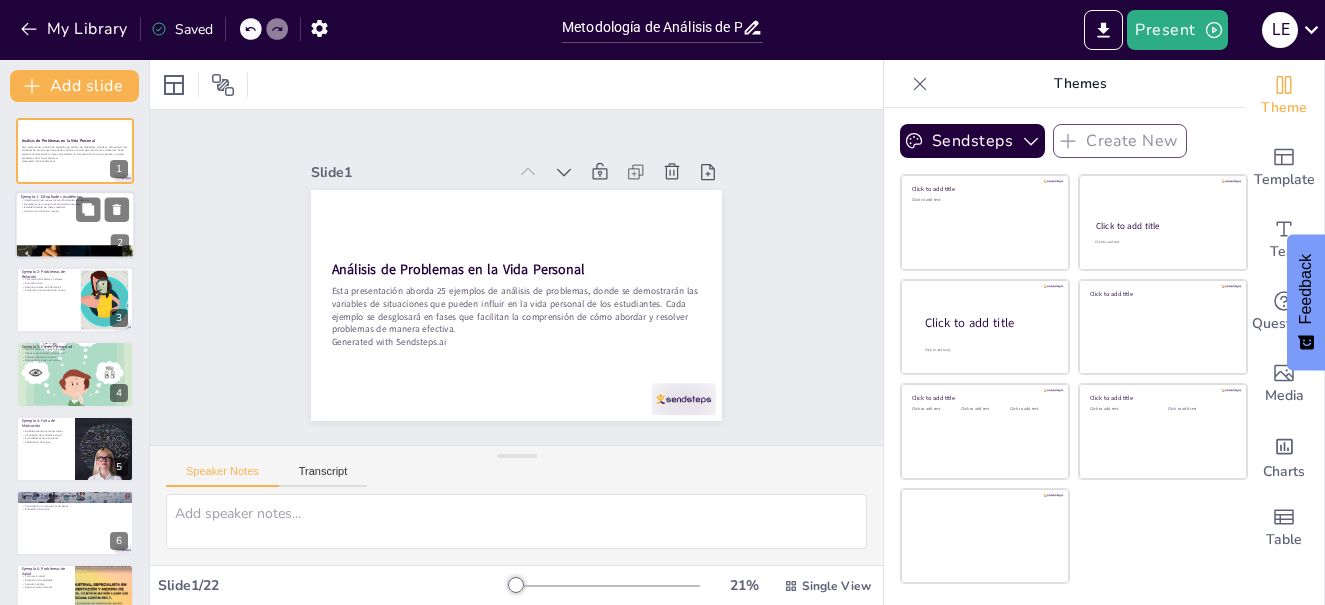 click at bounding box center (102, 210) 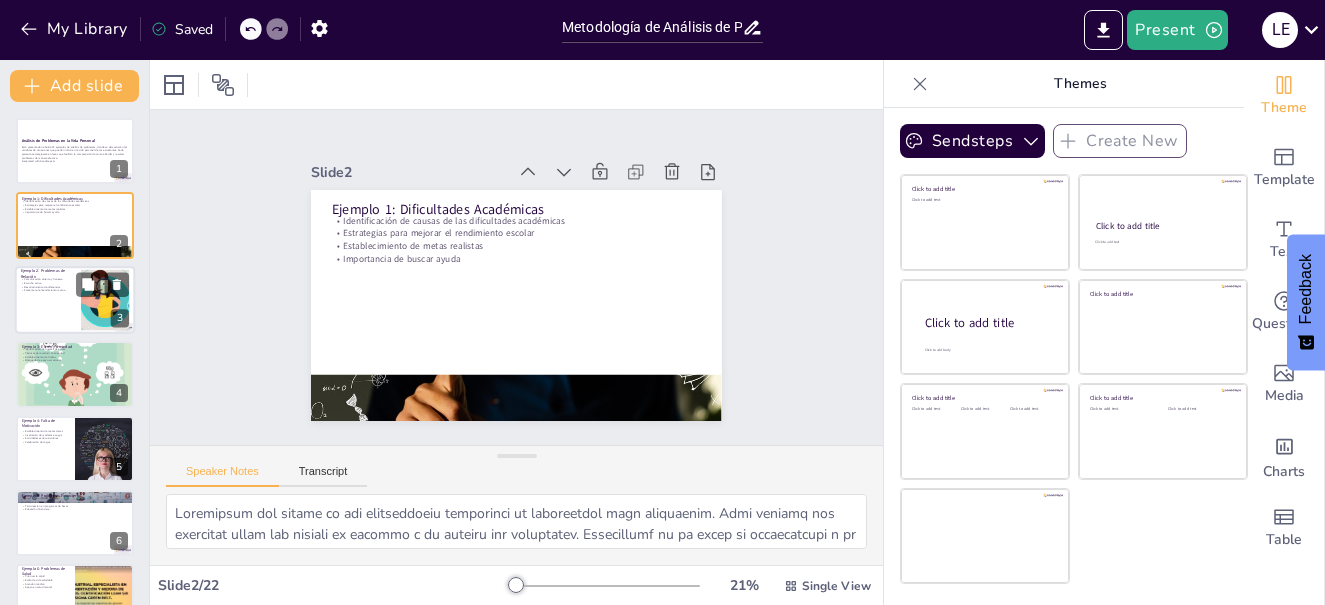 click on "Ejemplo 2: Problemas de Relación" at bounding box center [48, 273] 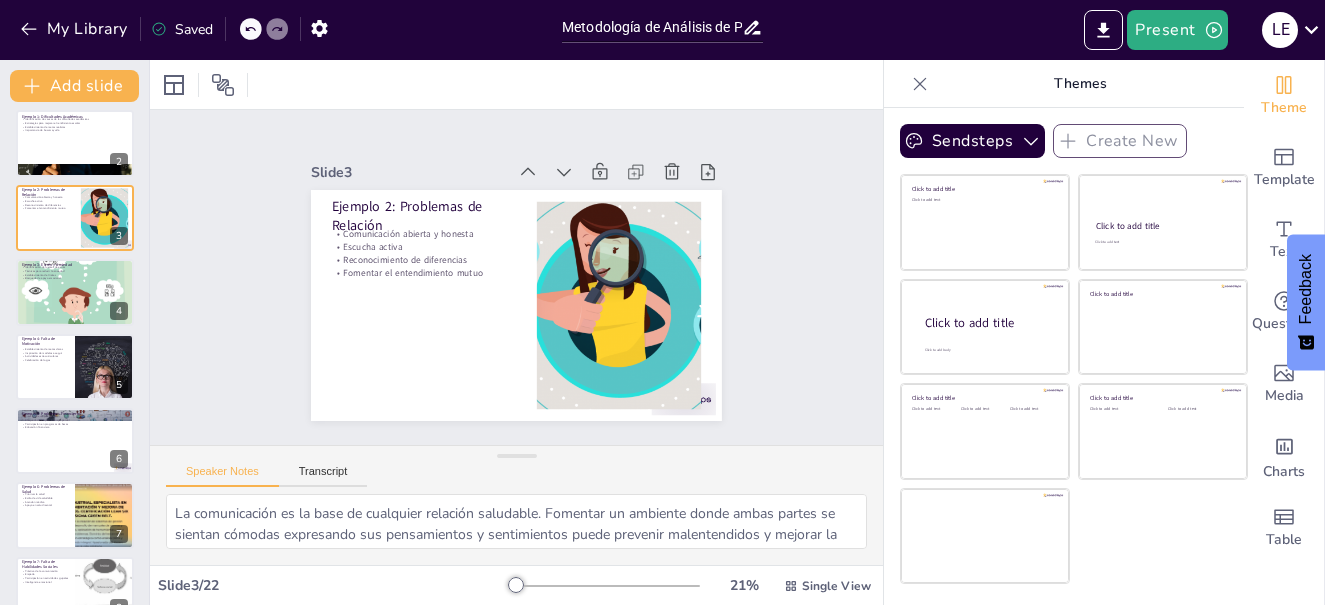 scroll, scrollTop: 100, scrollLeft: 0, axis: vertical 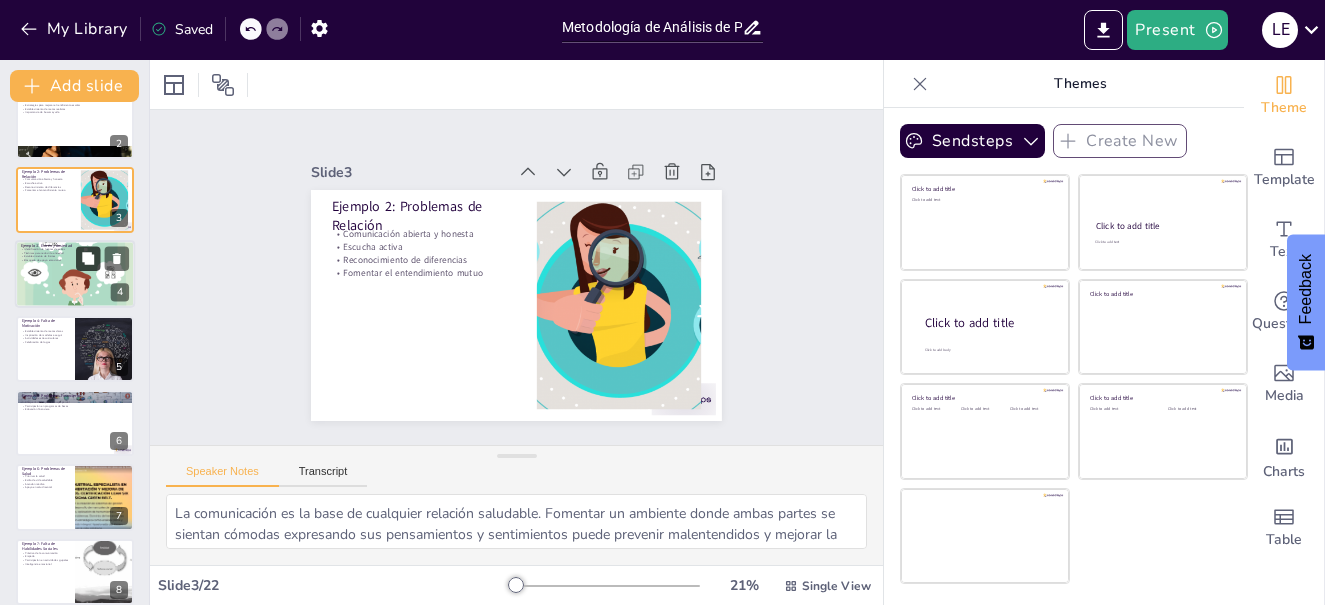 click at bounding box center [88, 259] 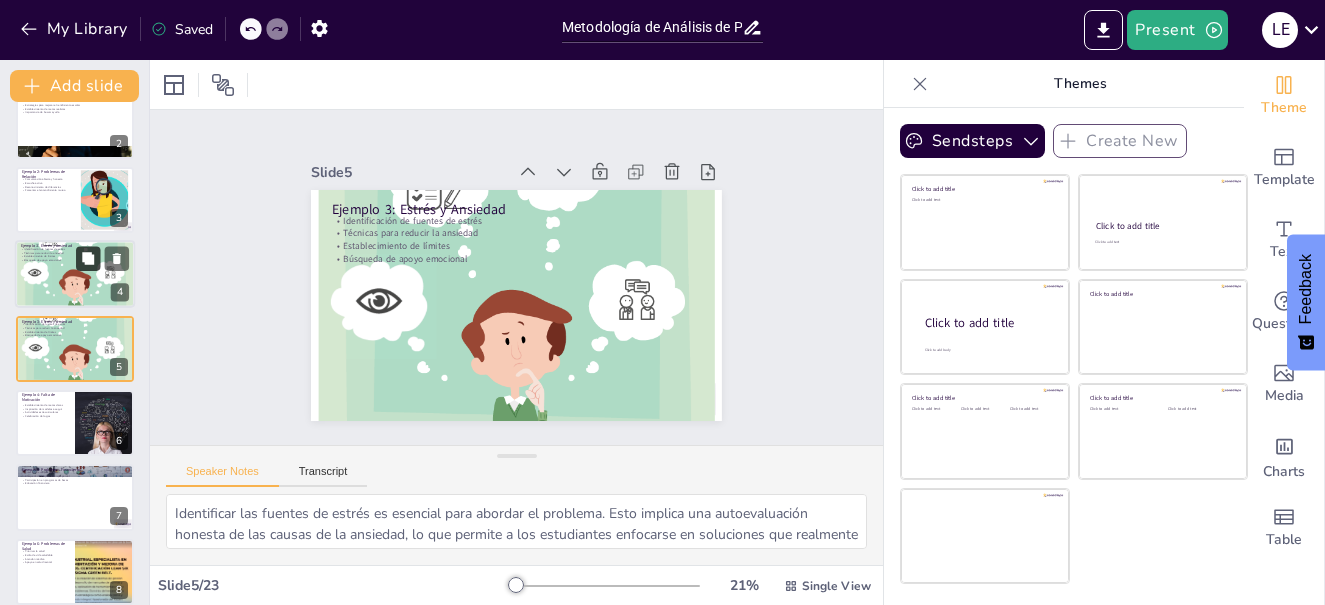 scroll, scrollTop: 95, scrollLeft: 0, axis: vertical 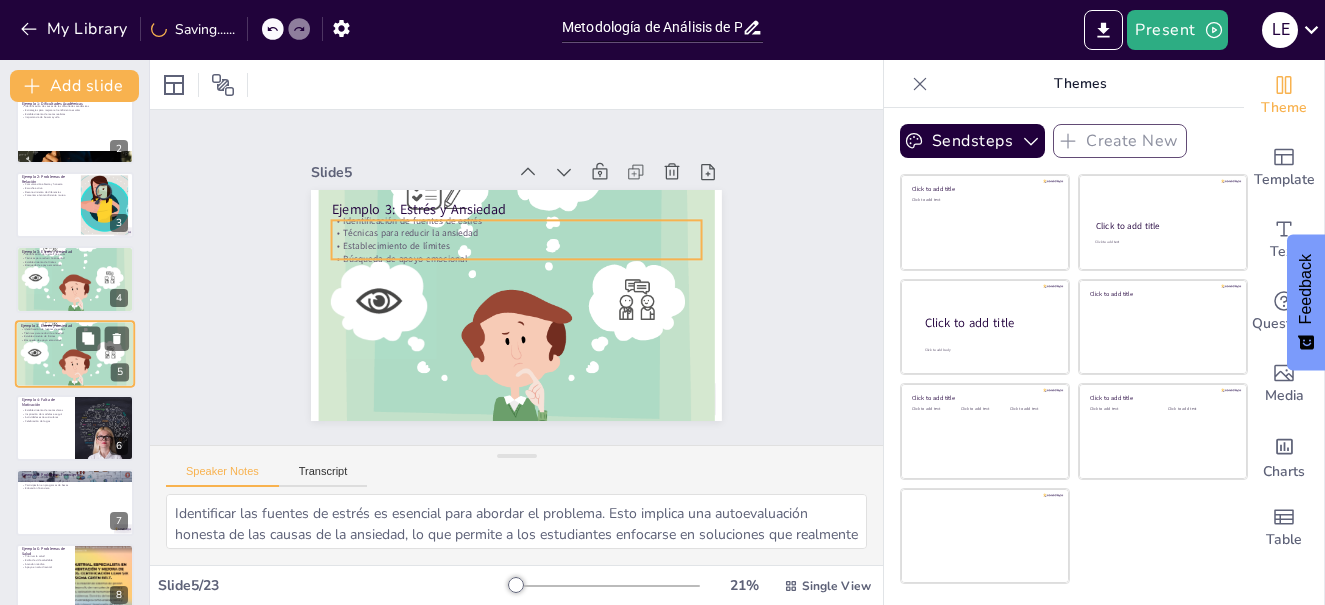 click on "Técnicas para reducir la ansiedad" at bounding box center (75, 333) 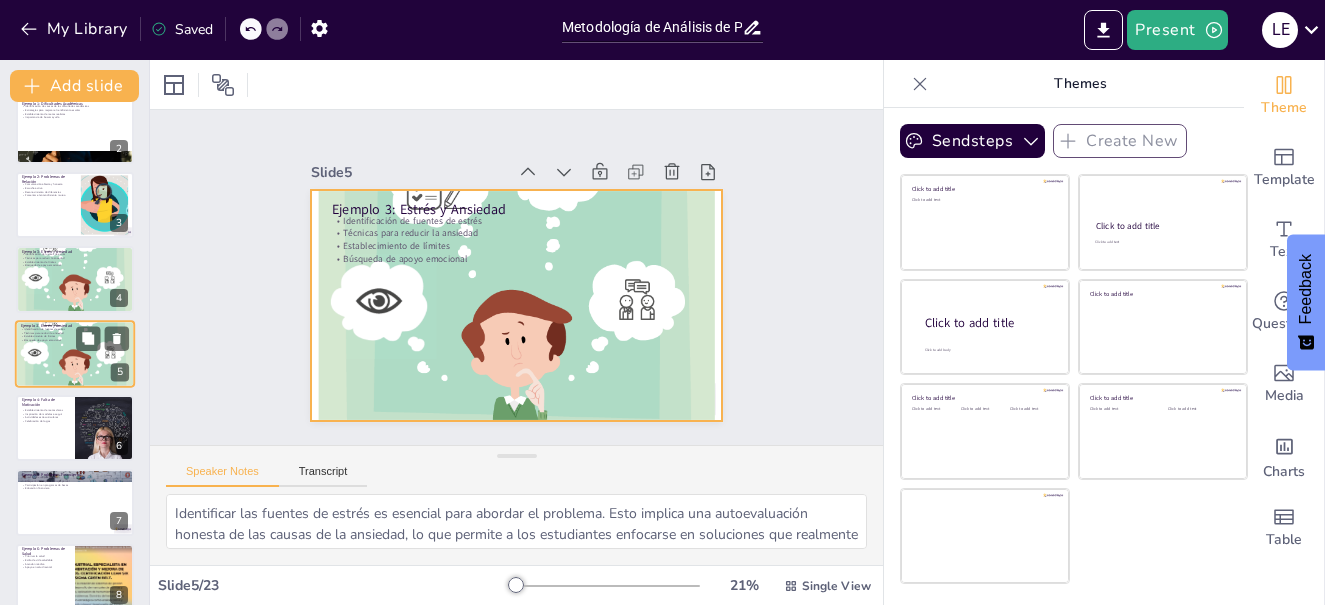 click at bounding box center (75, 354) 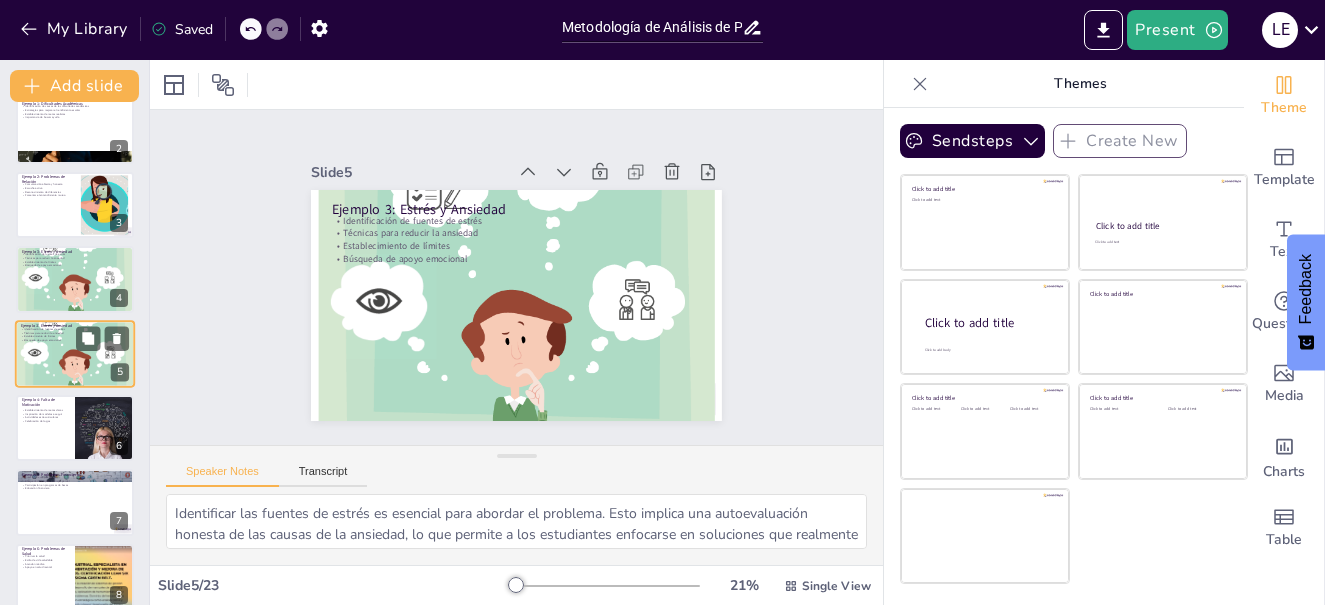 click at bounding box center [75, 354] 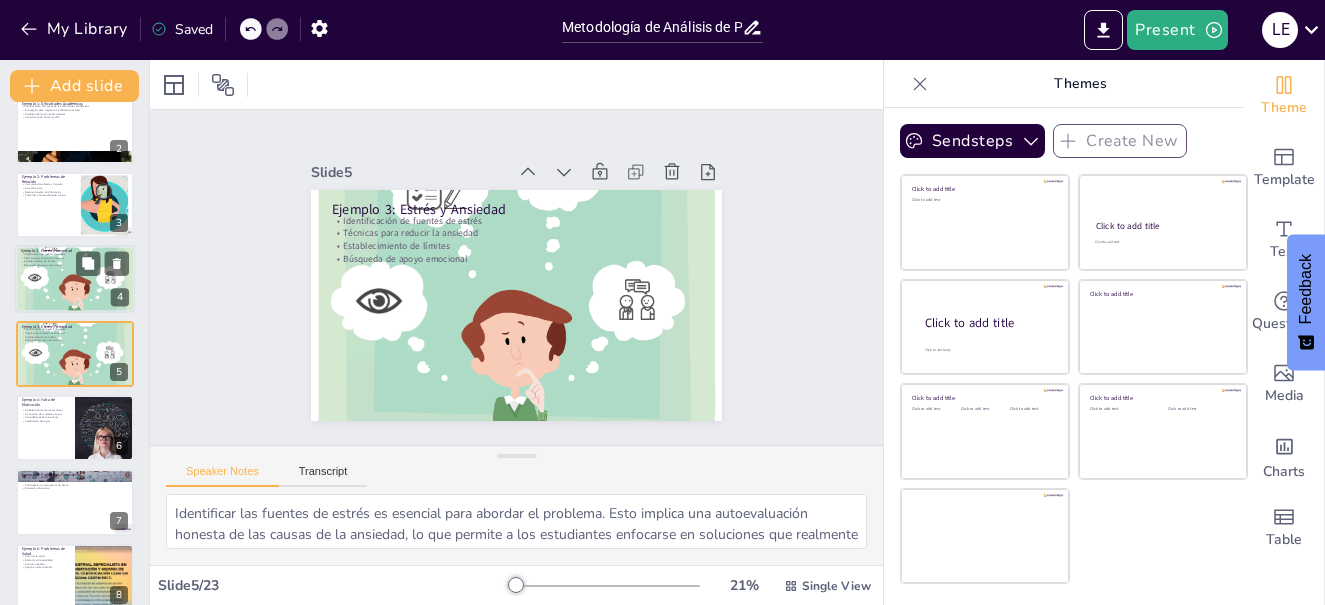 click on "Búsqueda de apoyo emocional" at bounding box center [75, 266] 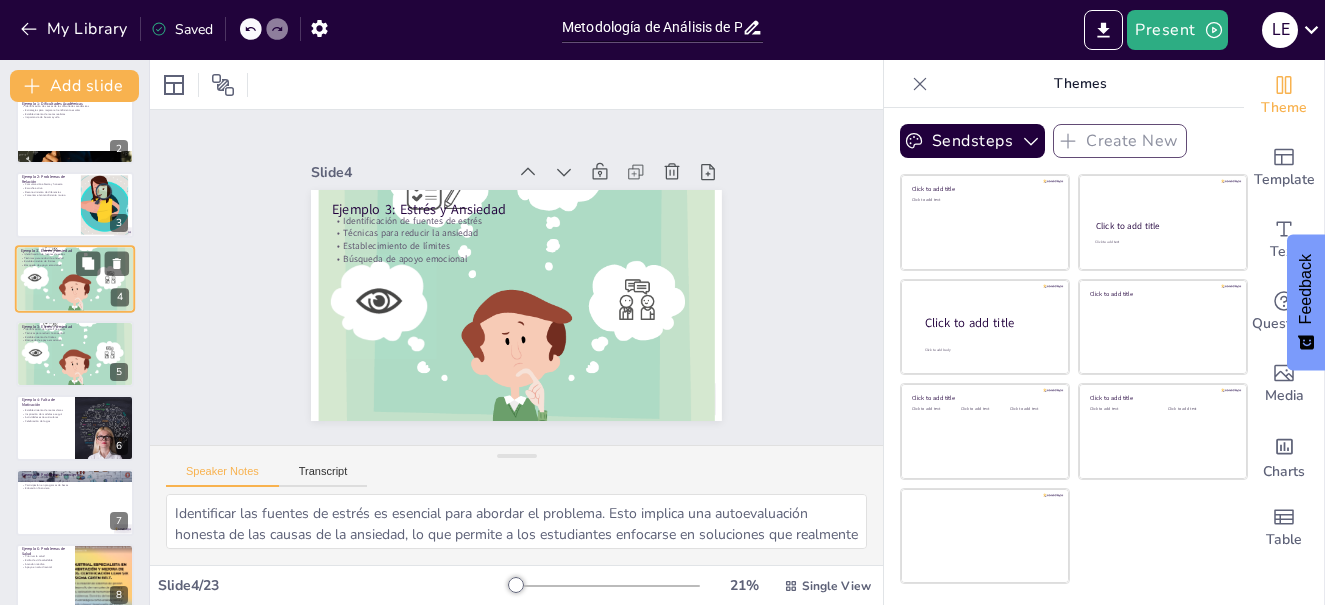 scroll, scrollTop: 21, scrollLeft: 0, axis: vertical 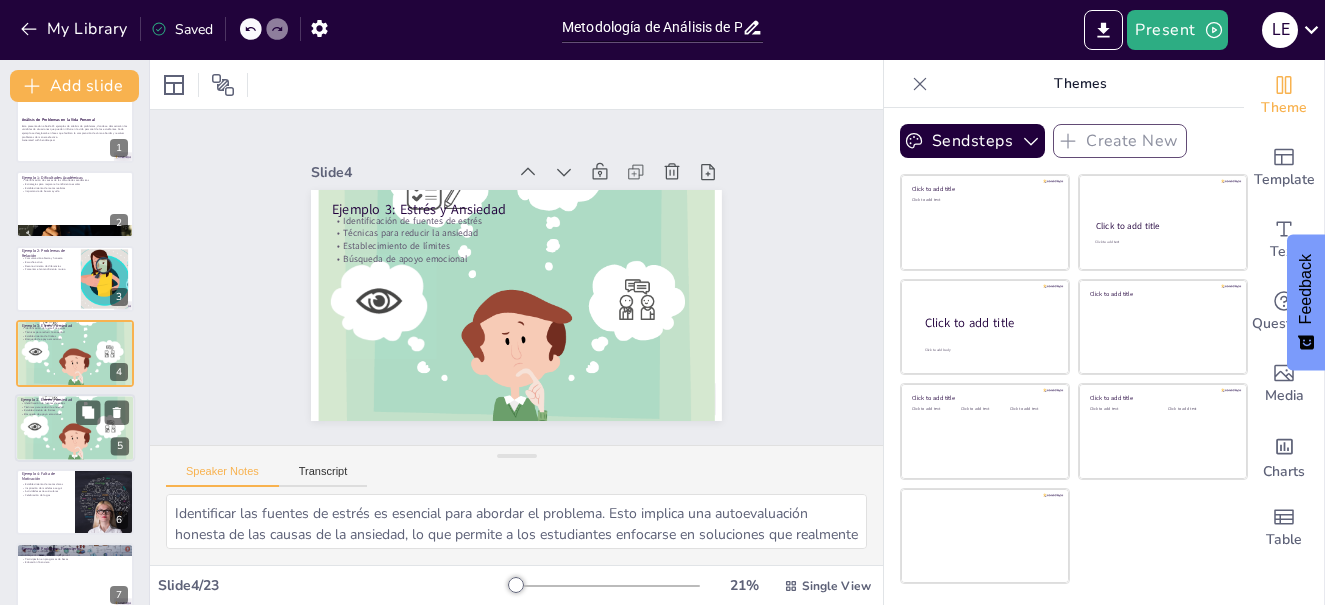 click on "Ejemplo 3: Estrés y Ansiedad" at bounding box center (75, 400) 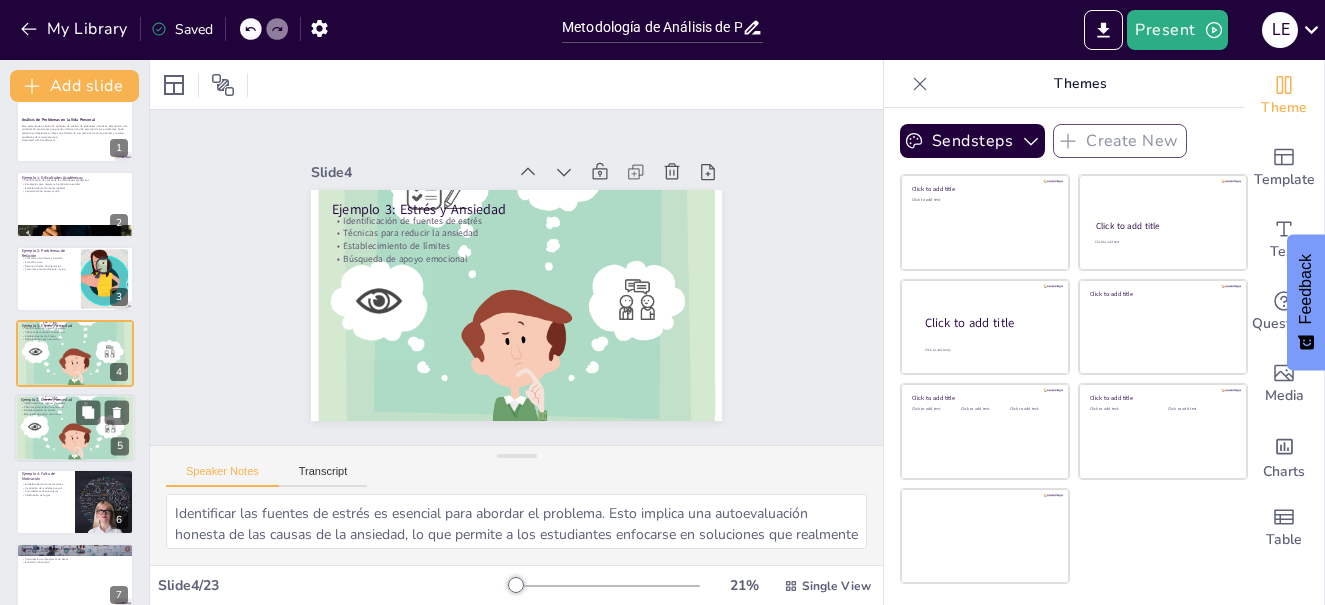 scroll, scrollTop: 95, scrollLeft: 0, axis: vertical 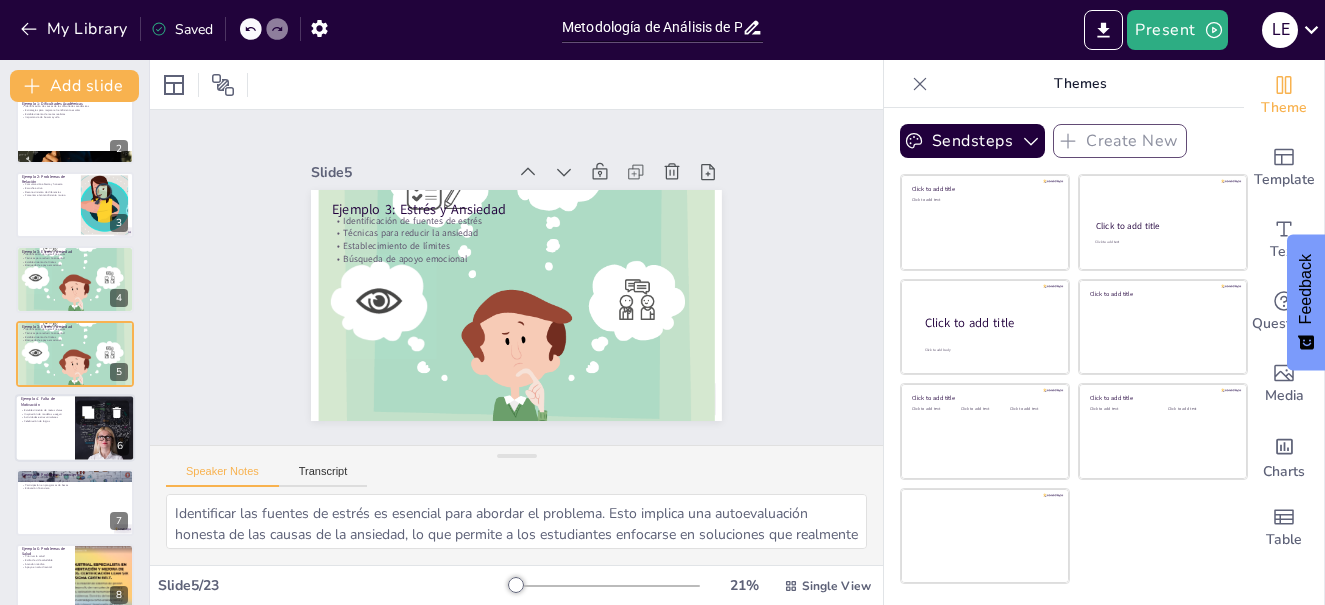 click at bounding box center (75, 428) 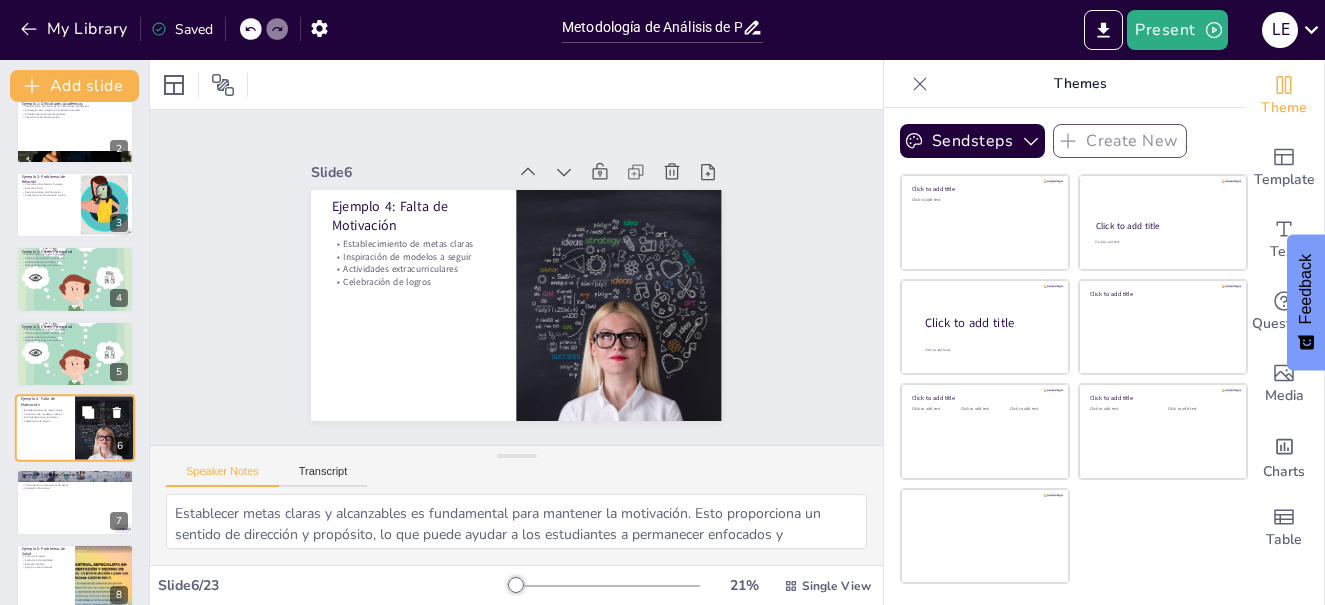 scroll, scrollTop: 170, scrollLeft: 0, axis: vertical 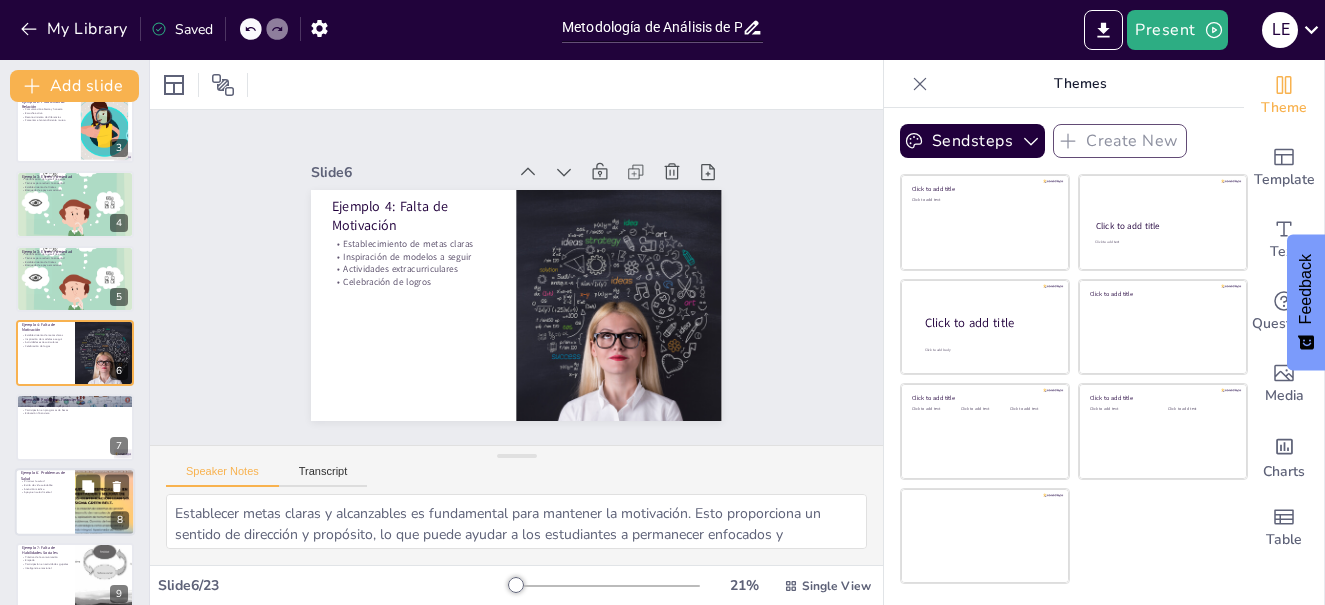 click on "Estilo de vida saludable" at bounding box center (45, 485) 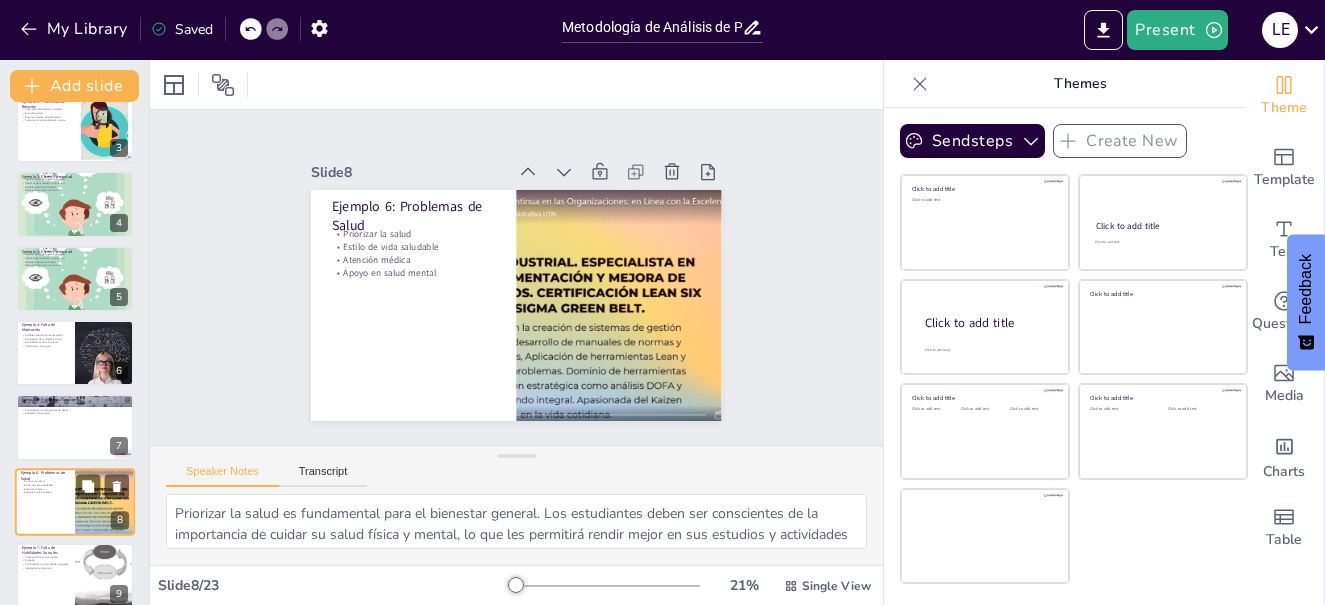 scroll, scrollTop: 318, scrollLeft: 0, axis: vertical 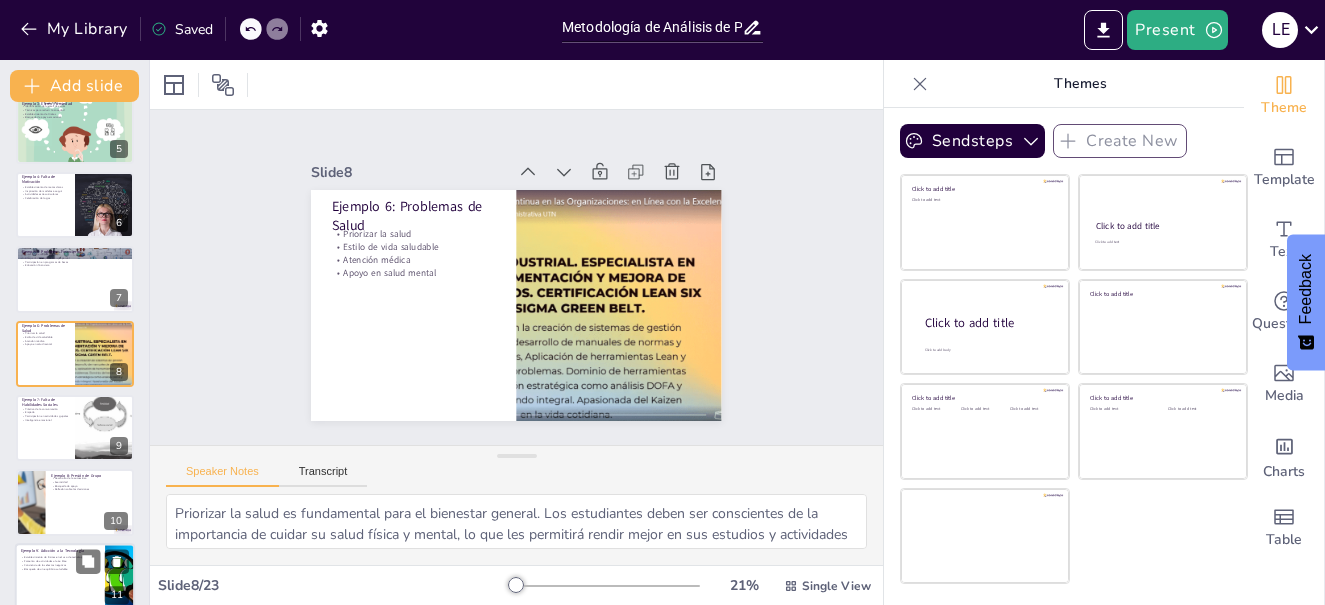 click on "Fomento de actividades al aire libre" at bounding box center [60, 561] 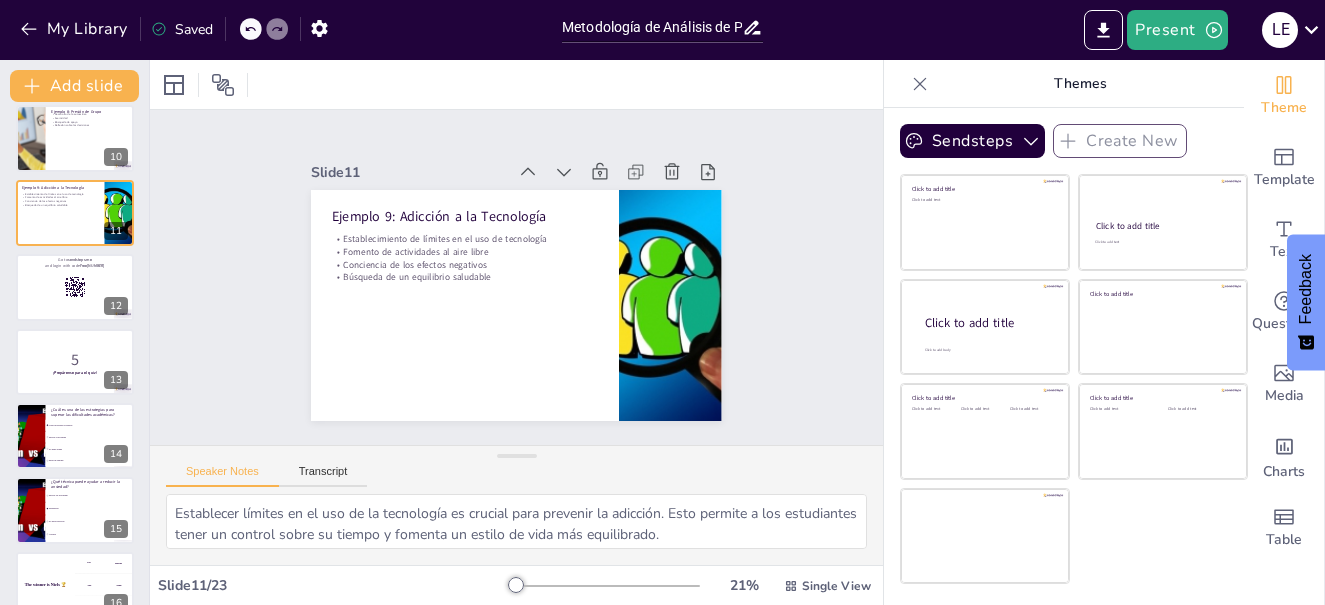 scroll, scrollTop: 719, scrollLeft: 0, axis: vertical 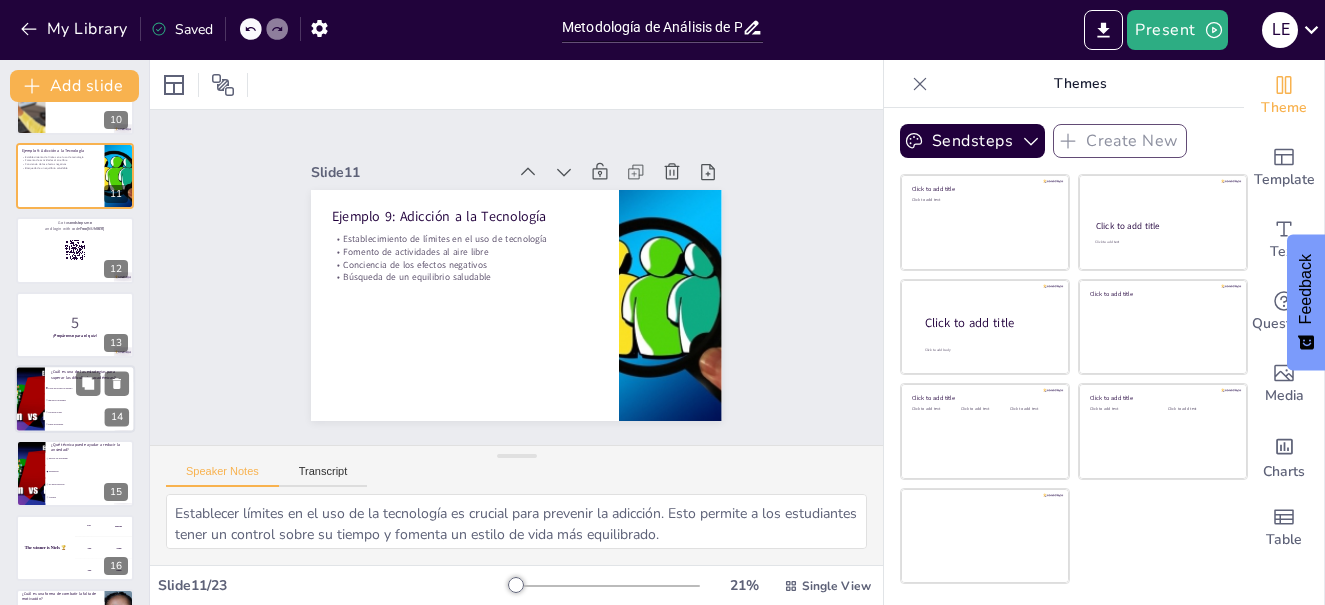 click on "Dejar de estudiar" at bounding box center (91, 424) 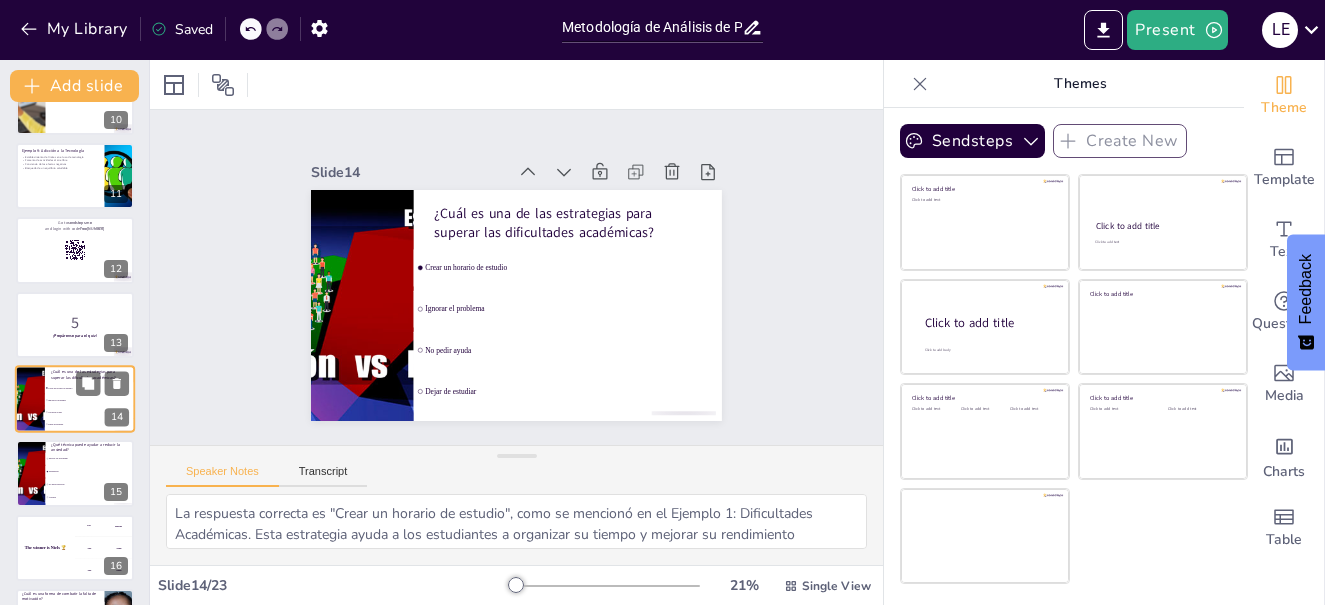 scroll, scrollTop: 765, scrollLeft: 0, axis: vertical 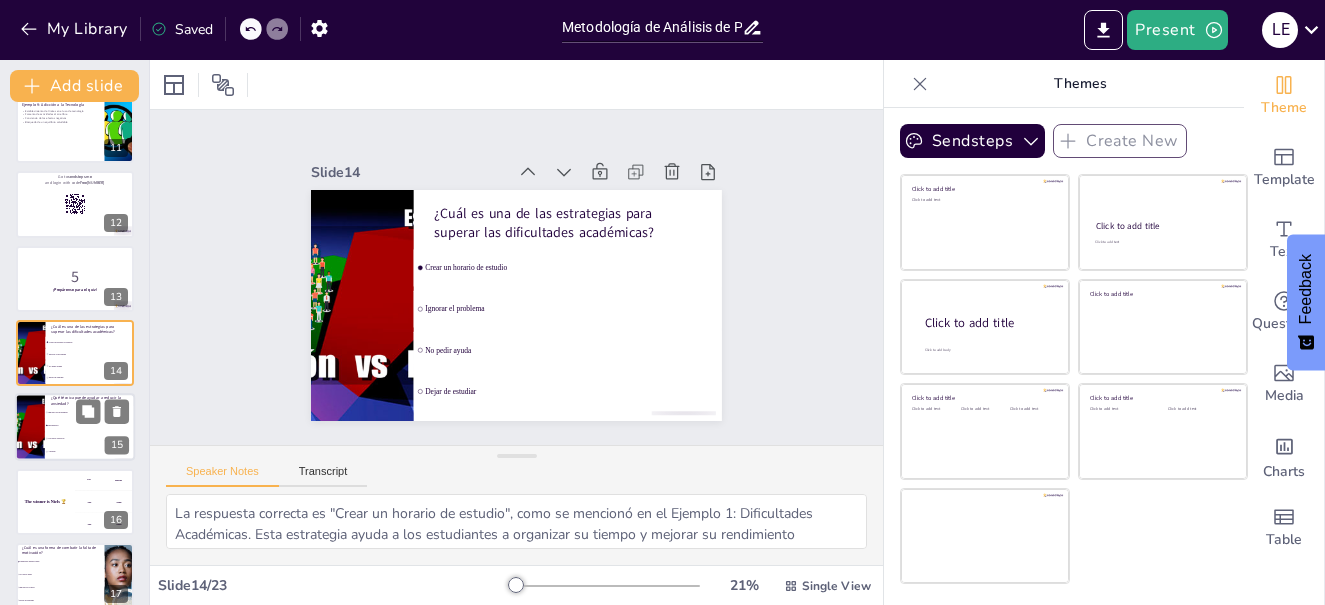 click on "No hacer ejercicio" at bounding box center (91, 439) 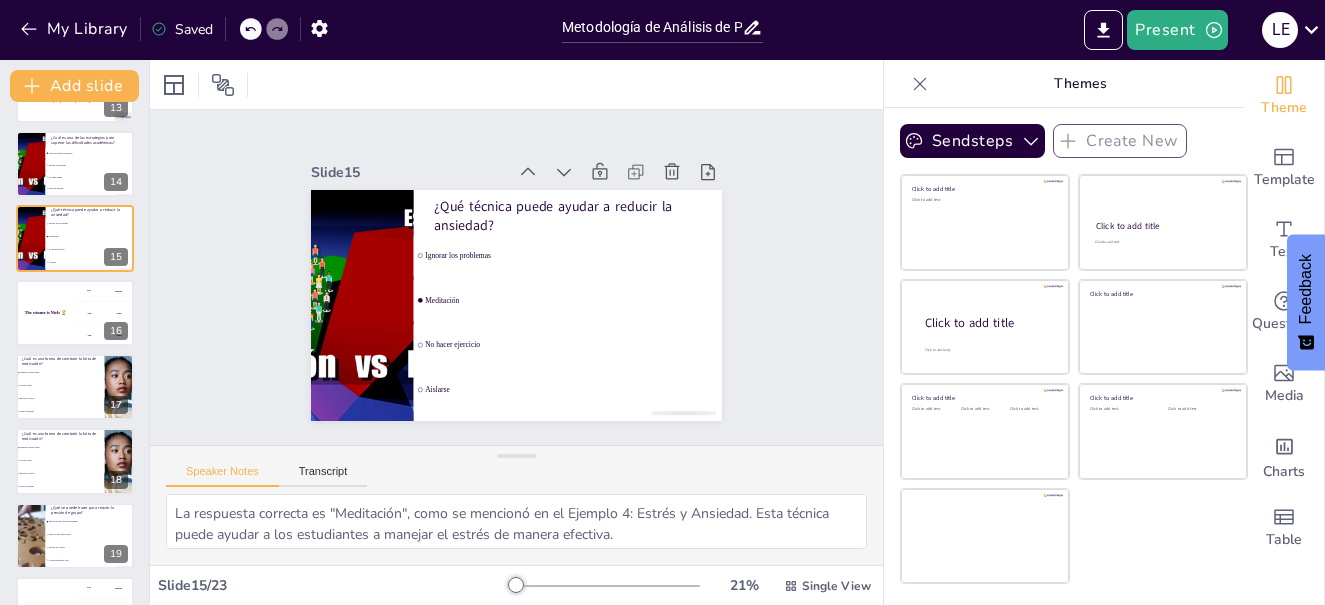 scroll, scrollTop: 991, scrollLeft: 0, axis: vertical 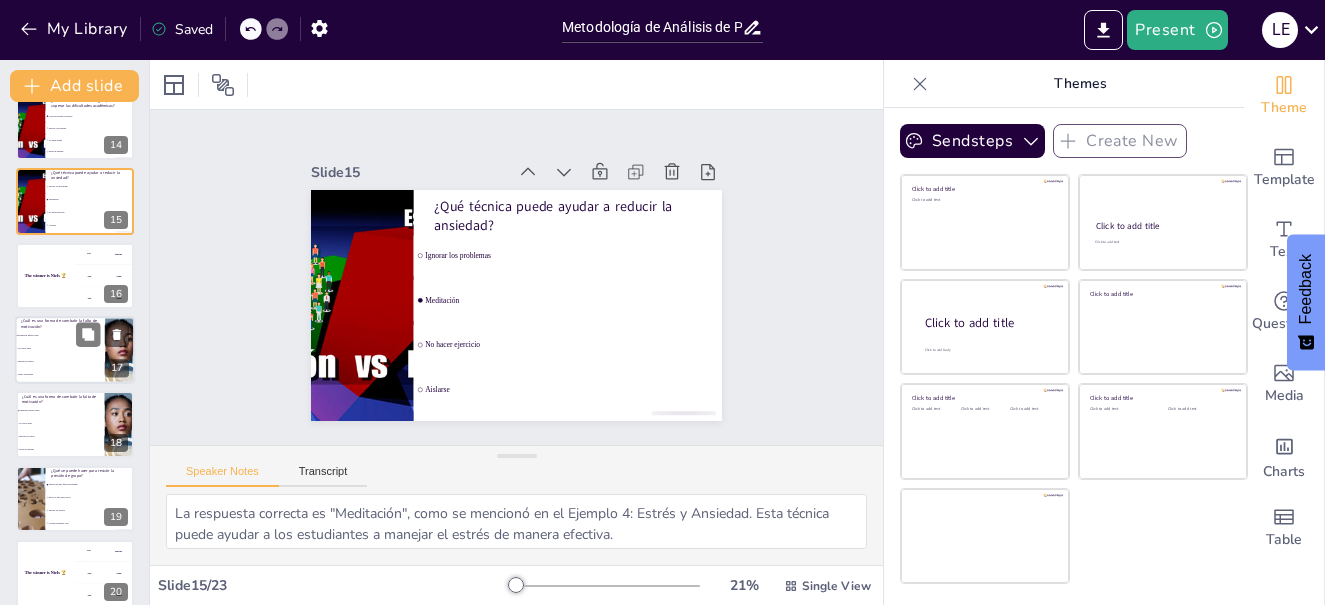 click on "Ignorar los logros" at bounding box center (61, 362) 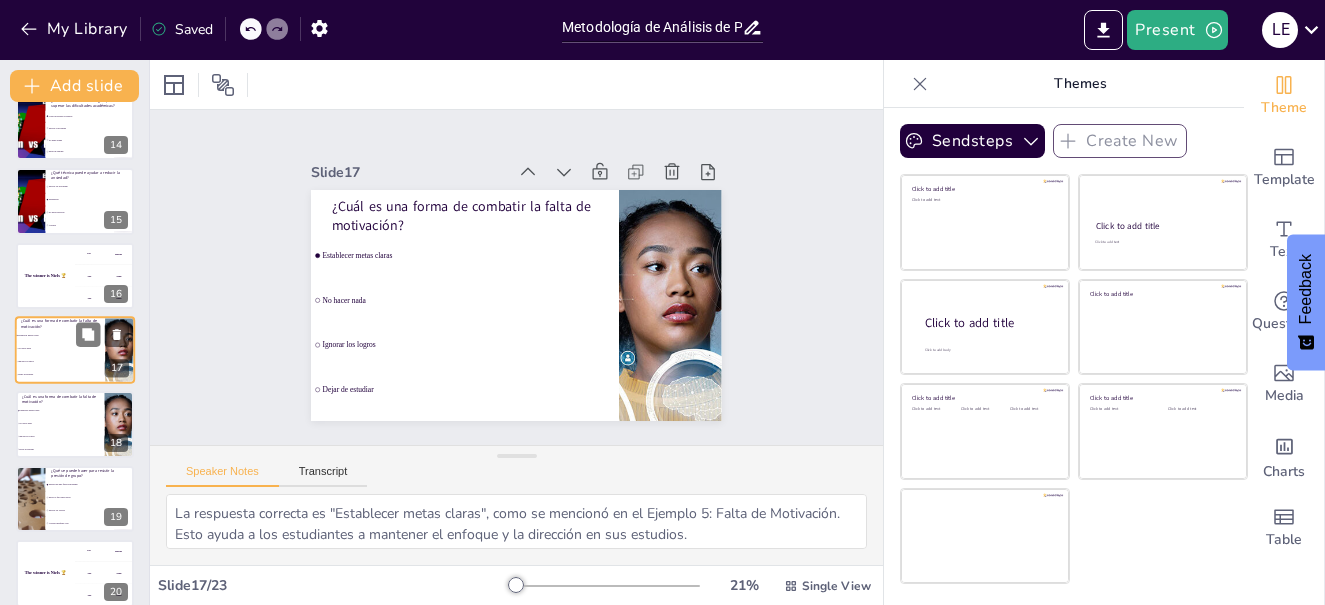 scroll, scrollTop: 988, scrollLeft: 0, axis: vertical 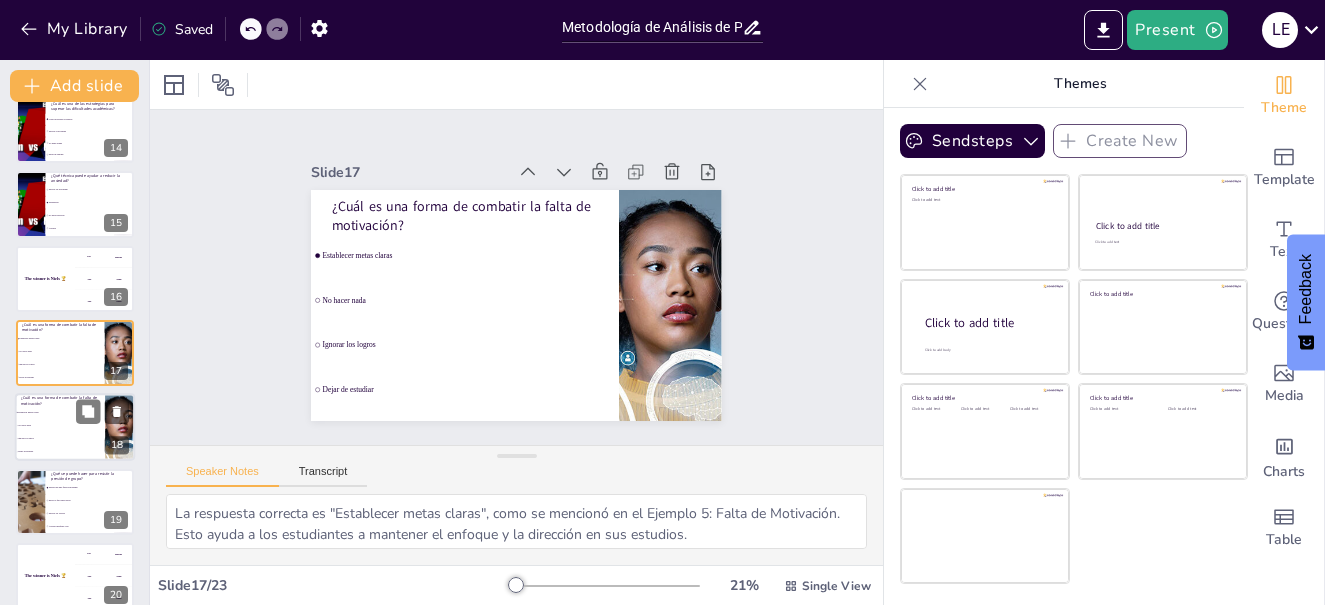 click on "Dejar de estudiar" at bounding box center (61, 452) 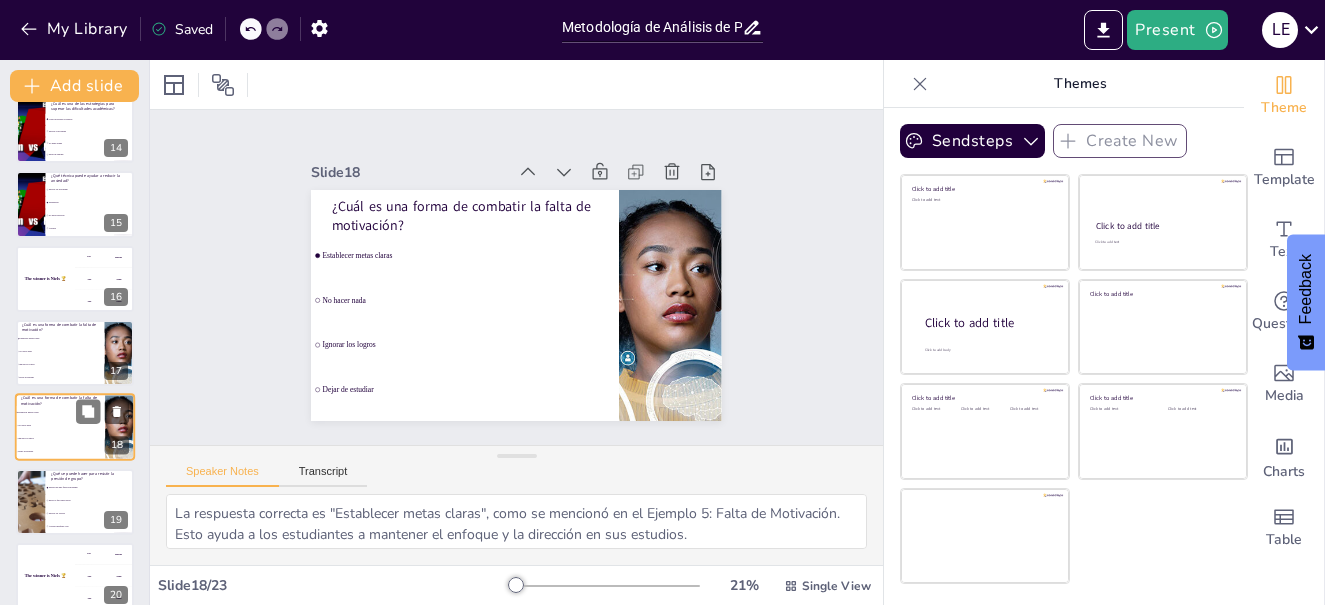 scroll, scrollTop: 1062, scrollLeft: 0, axis: vertical 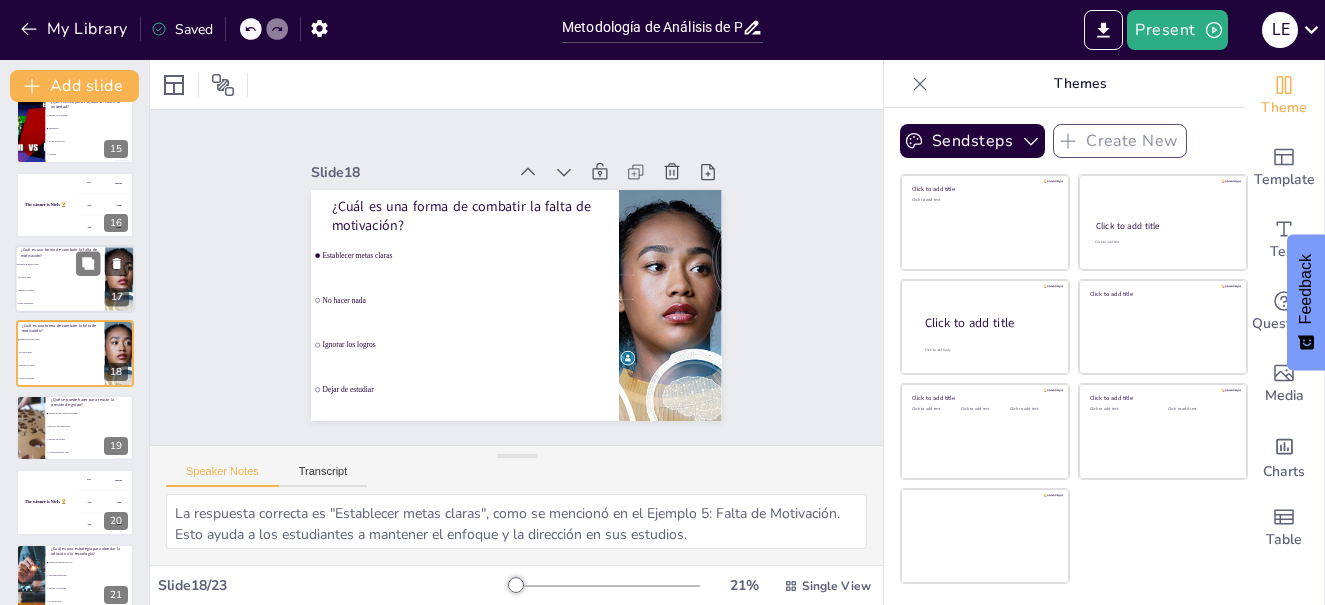 click on "No hacer nada" at bounding box center (60, 277) 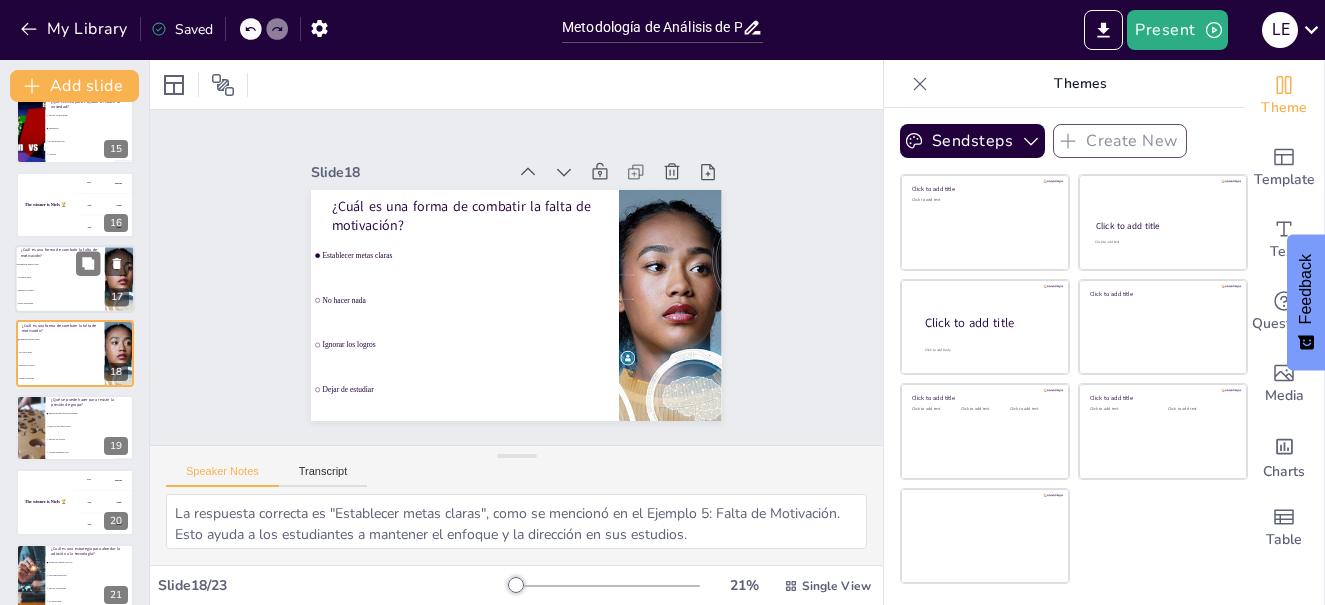 scroll, scrollTop: 988, scrollLeft: 0, axis: vertical 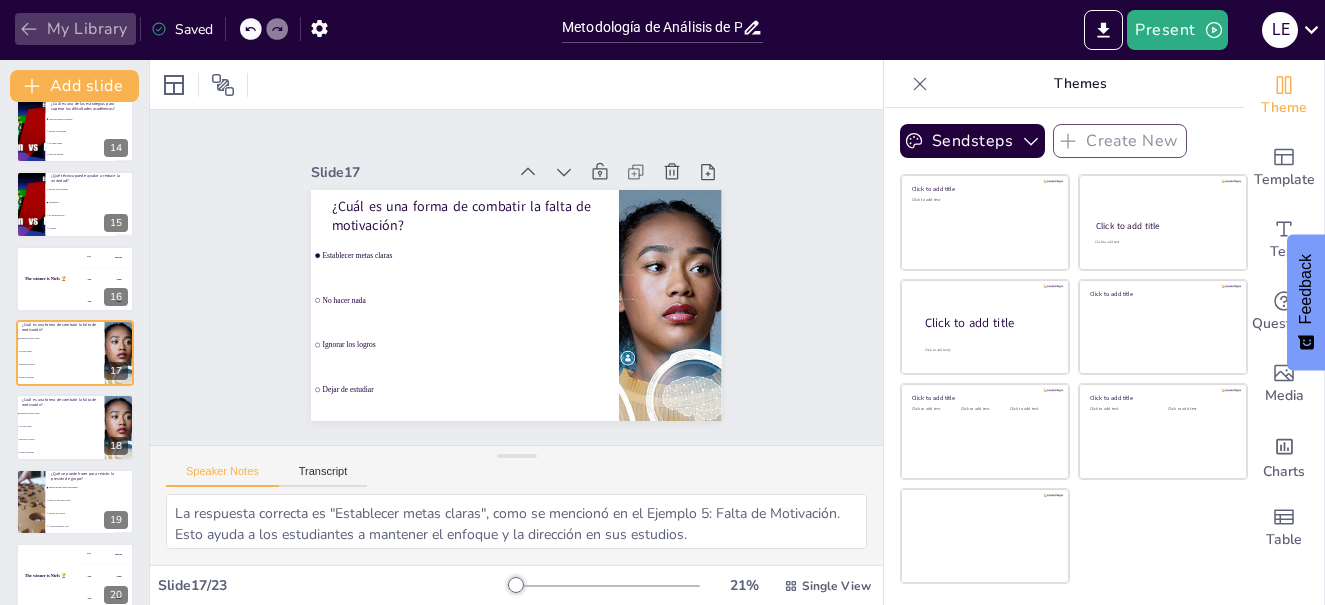 click 